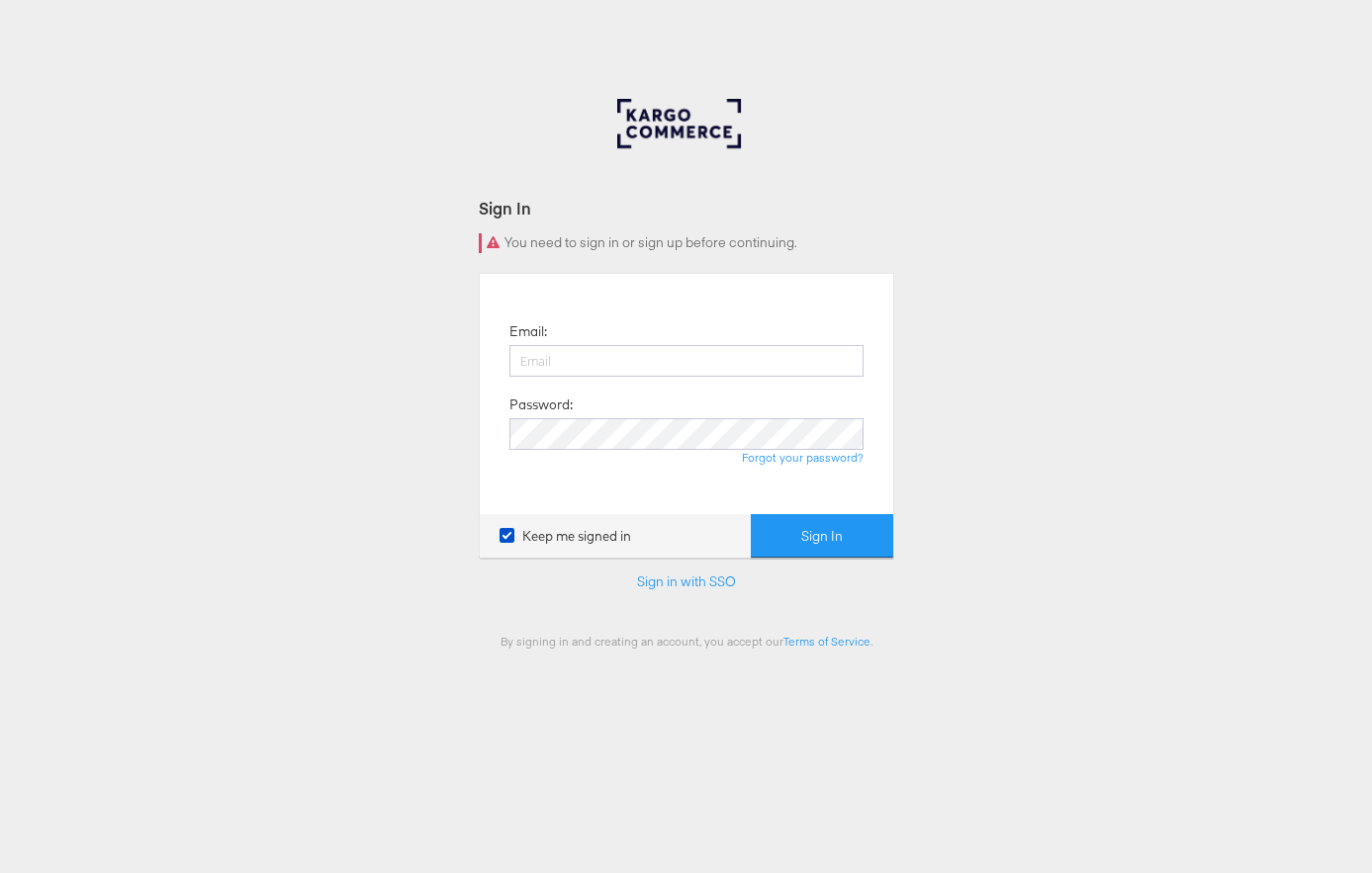 scroll, scrollTop: 0, scrollLeft: 0, axis: both 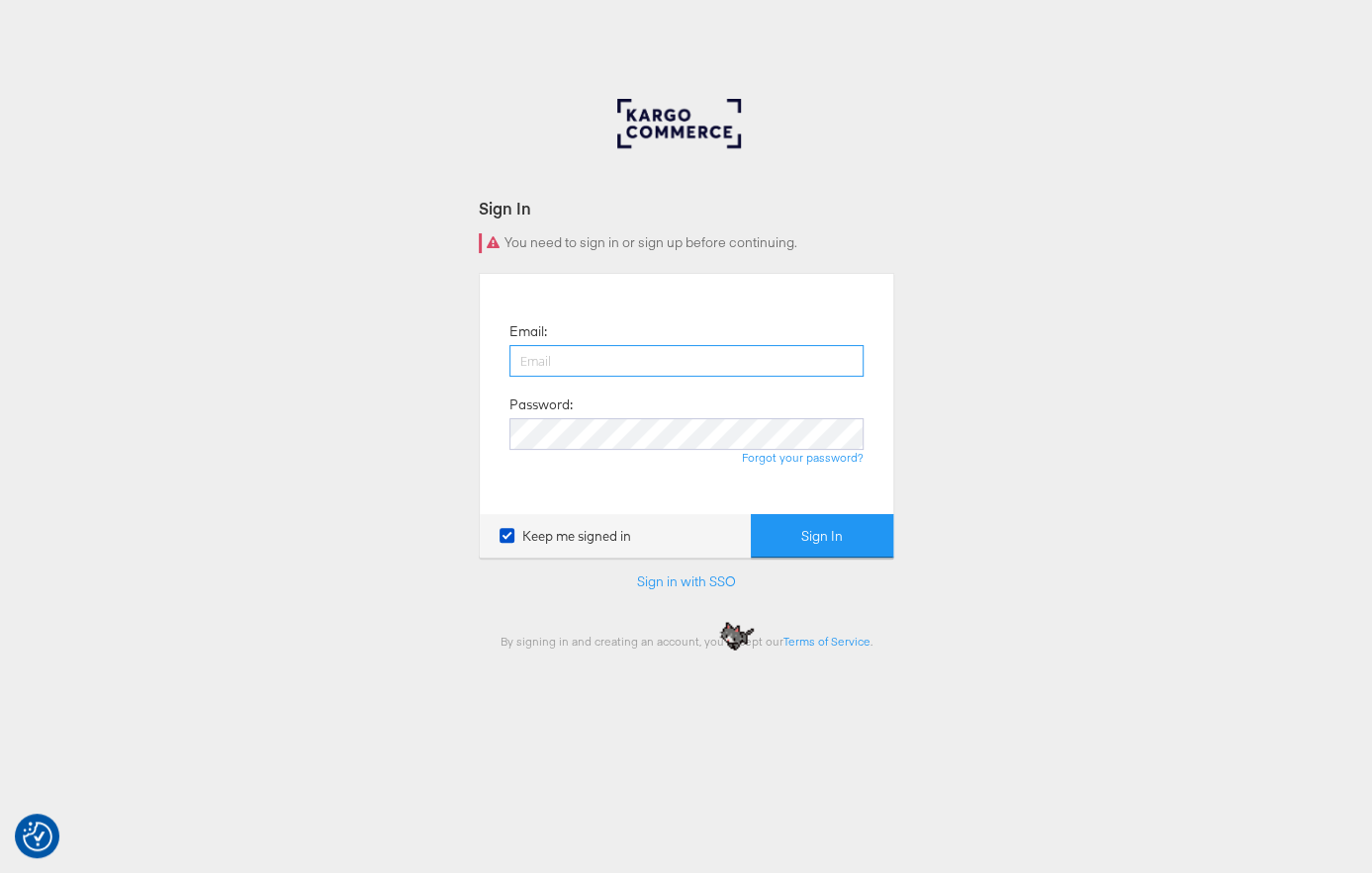 type on "[USERNAME]@example.com" 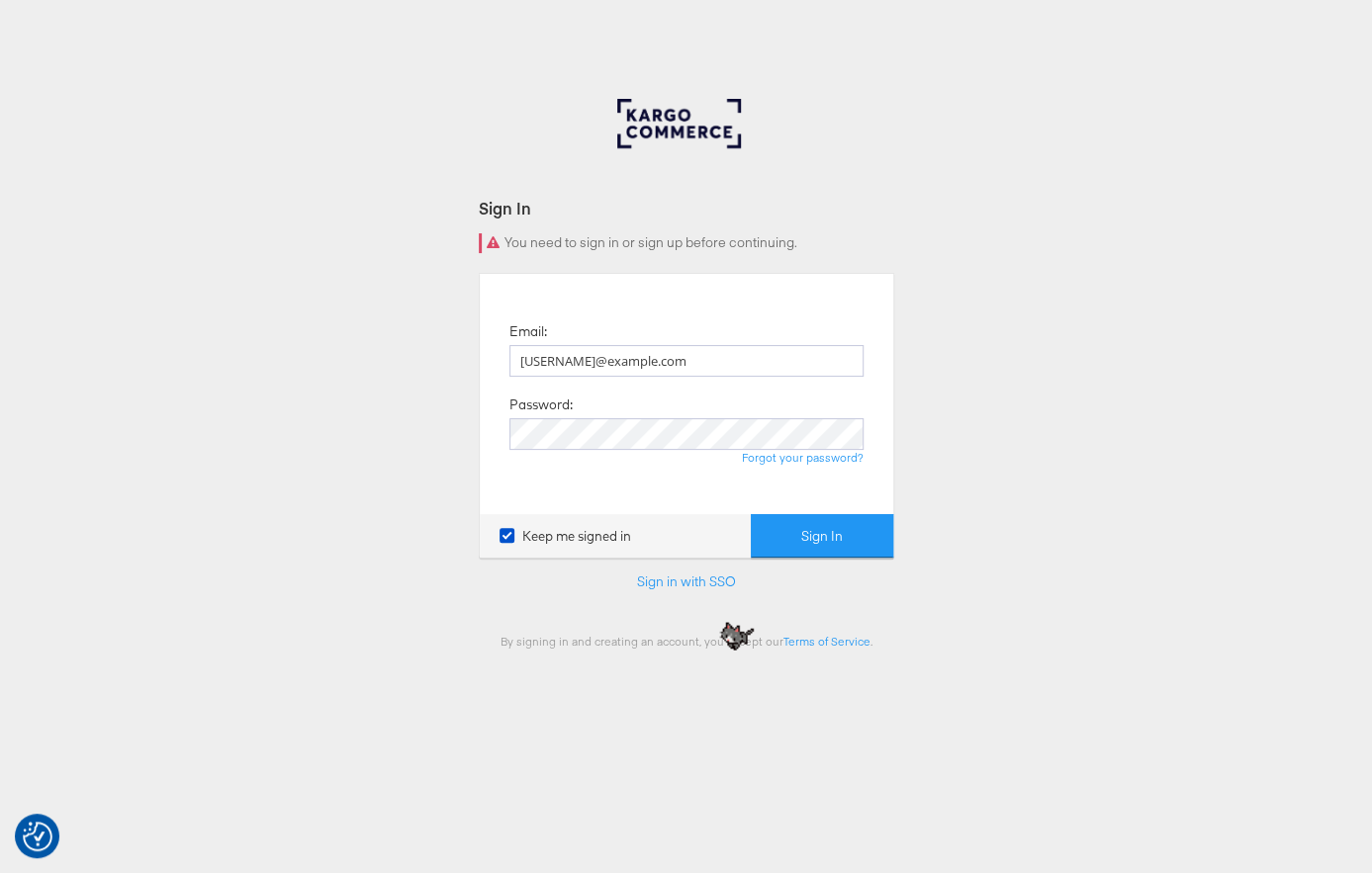 click on "Sign In" at bounding box center [822, 536] 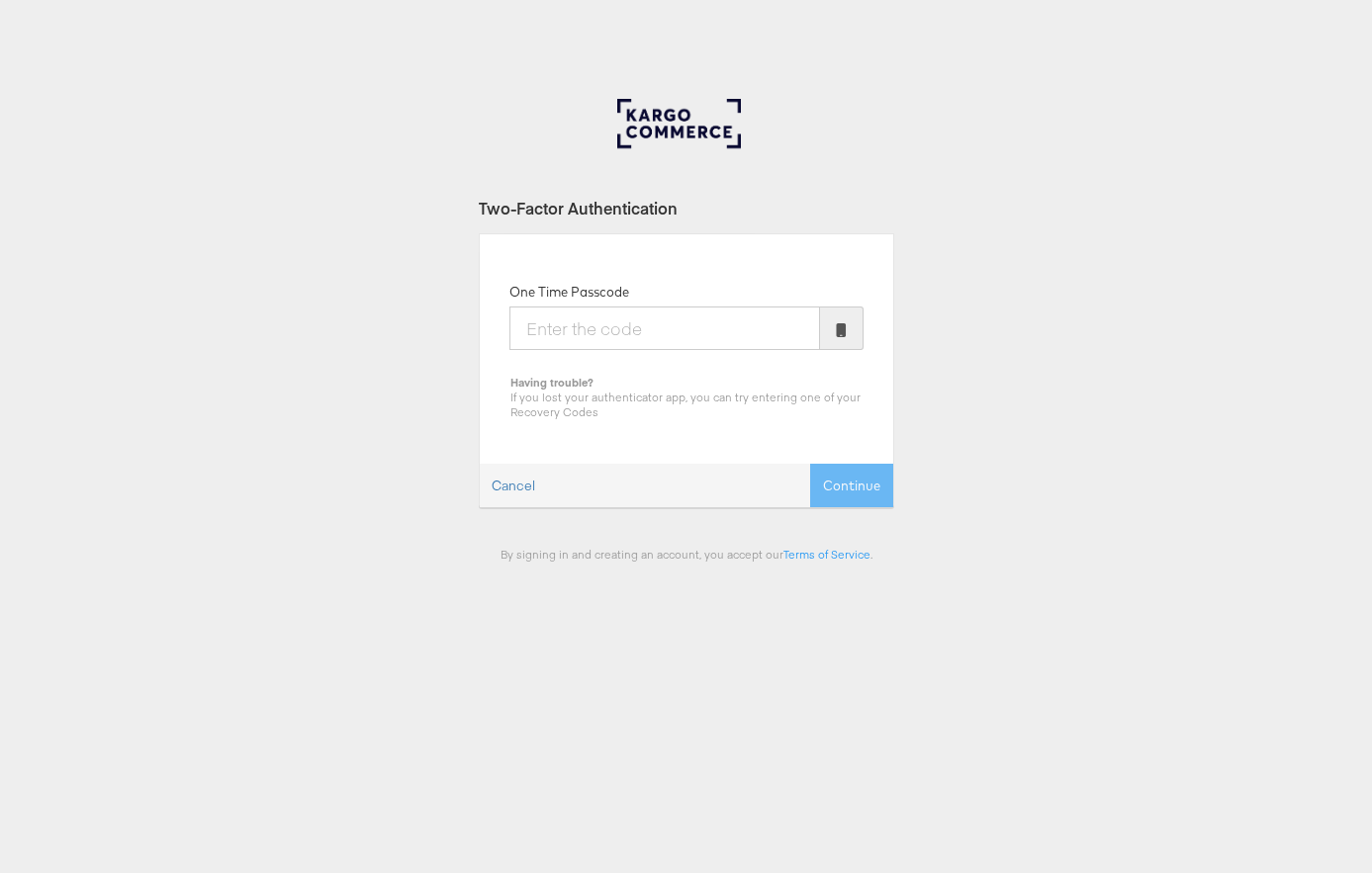 scroll, scrollTop: 0, scrollLeft: 0, axis: both 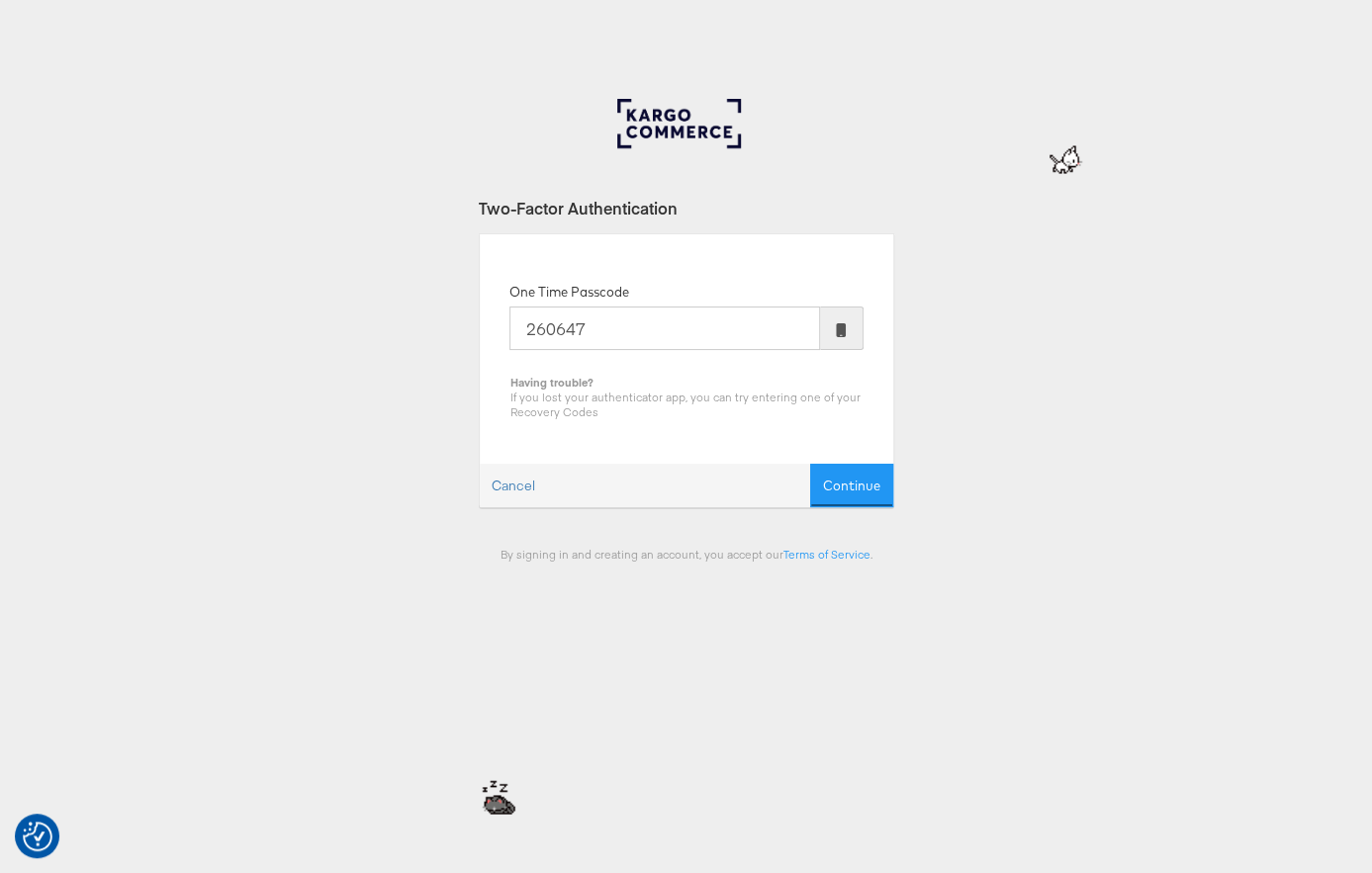 type on "260647" 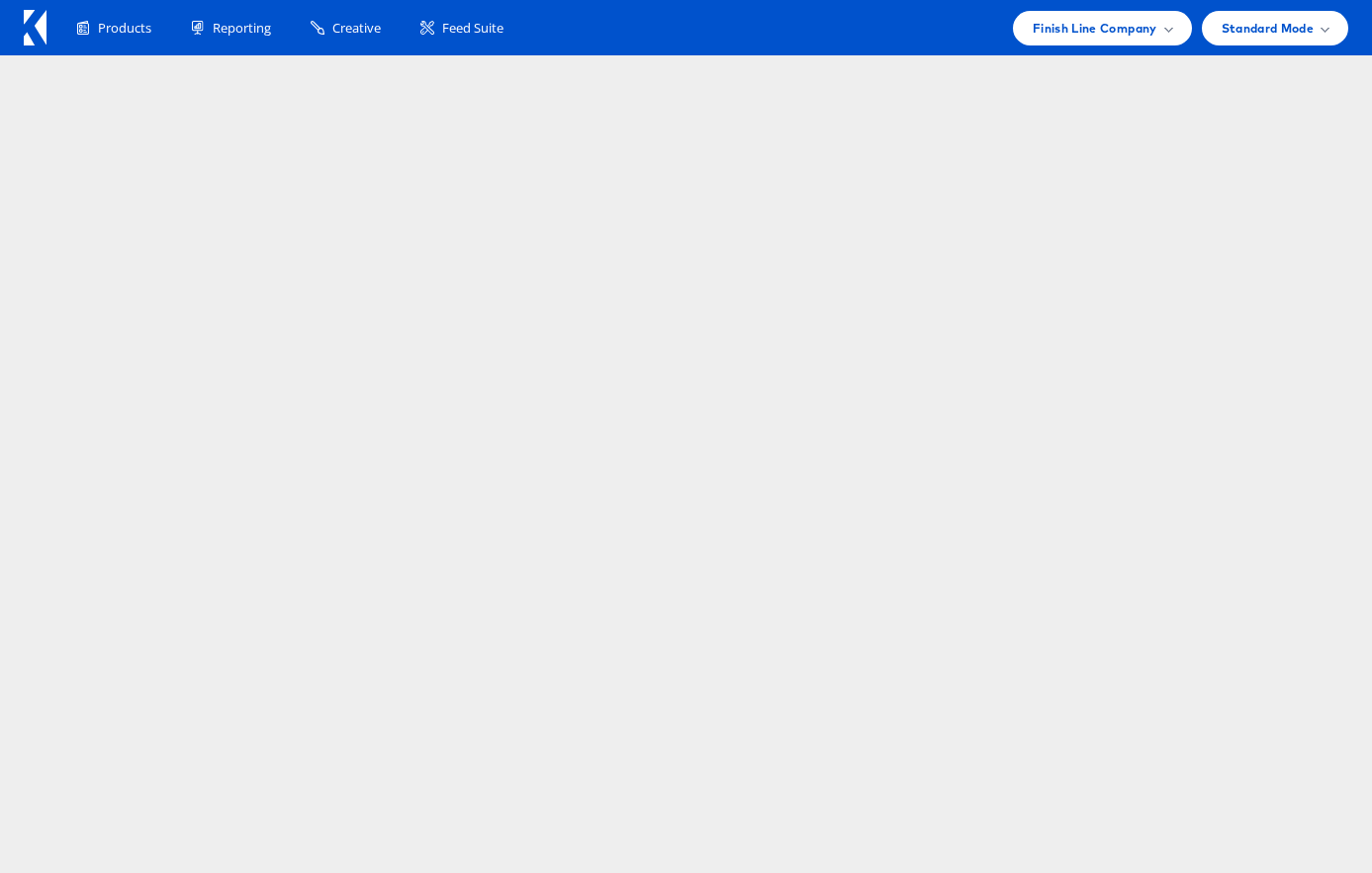 scroll, scrollTop: 0, scrollLeft: 0, axis: both 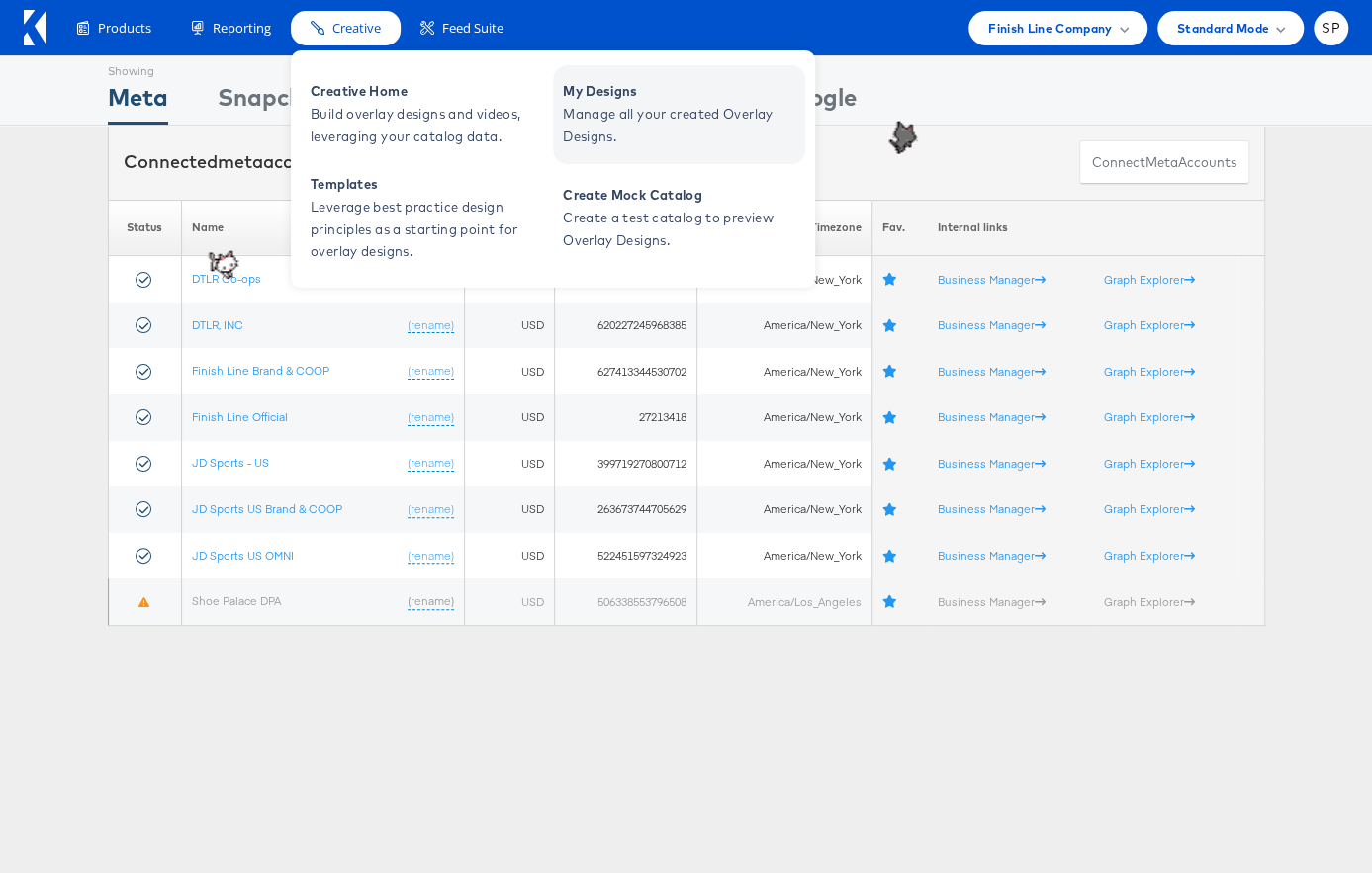 click on "Manage all your created Overlay Designs." at bounding box center [682, 126] 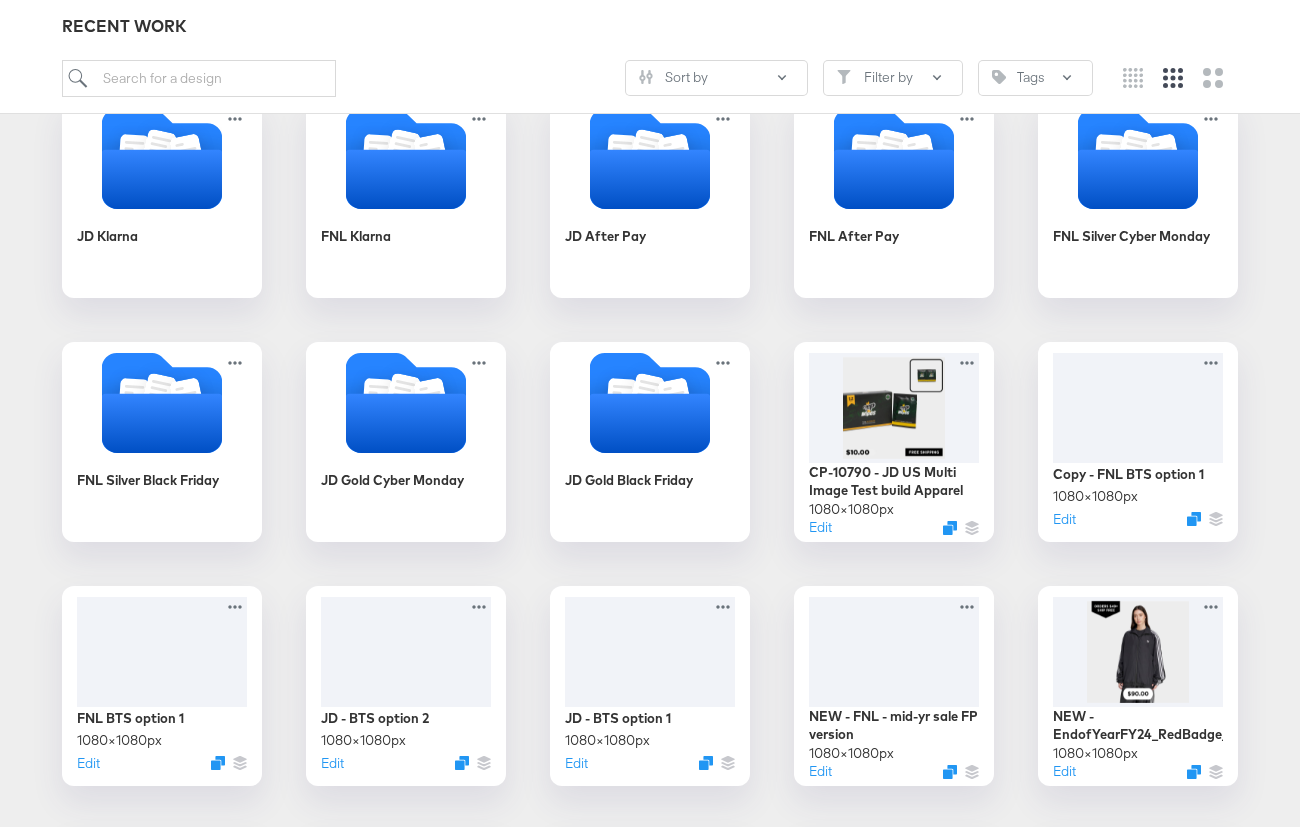 scroll, scrollTop: 1570, scrollLeft: 0, axis: vertical 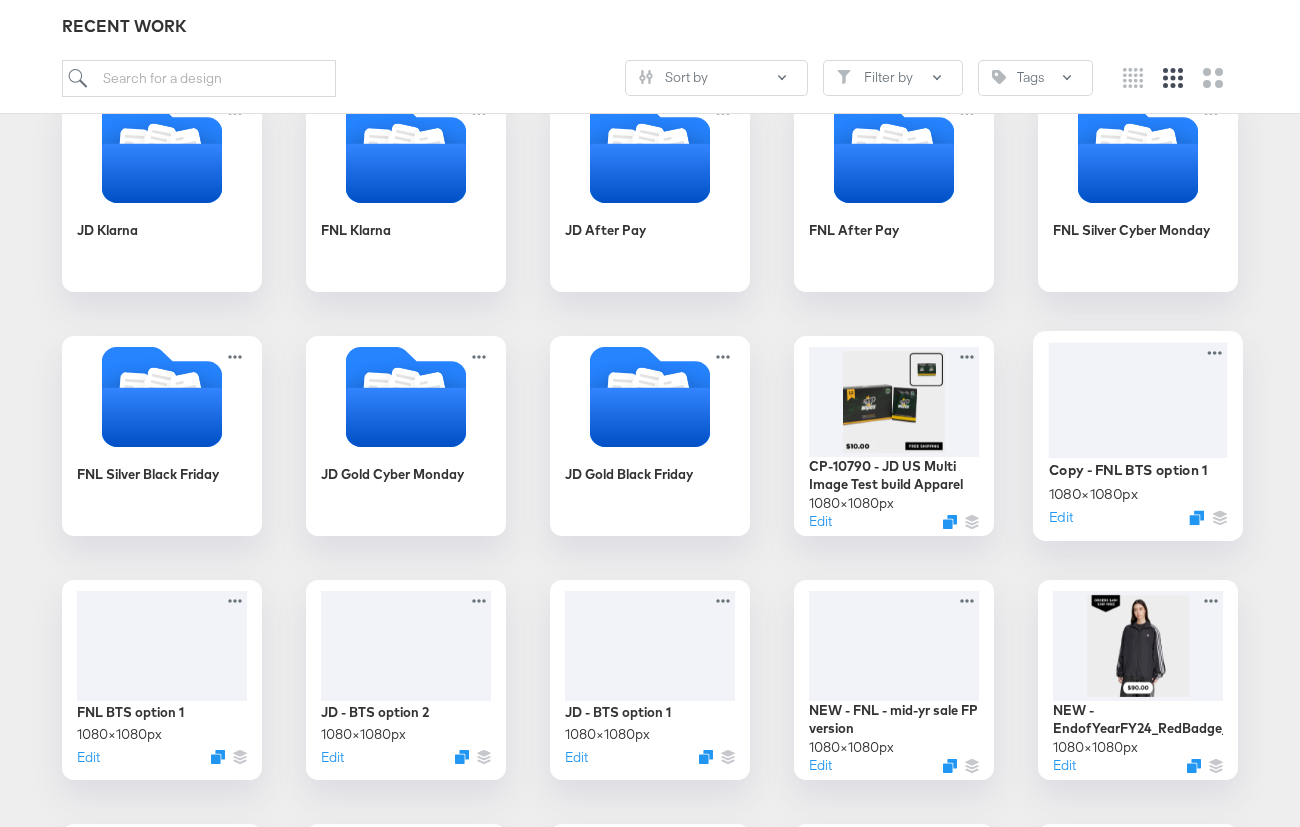 click at bounding box center [1138, 399] 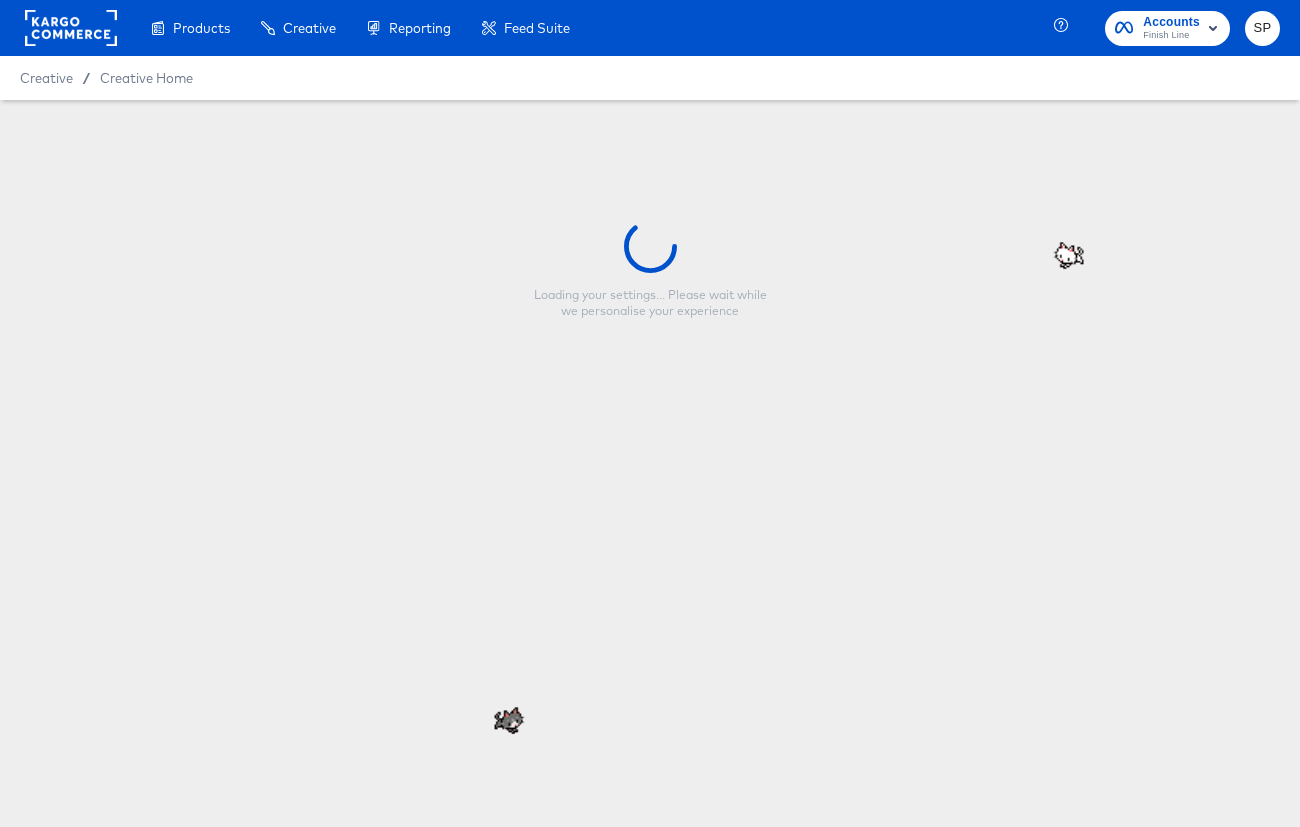 type on "Copy - FNL BTS option 1" 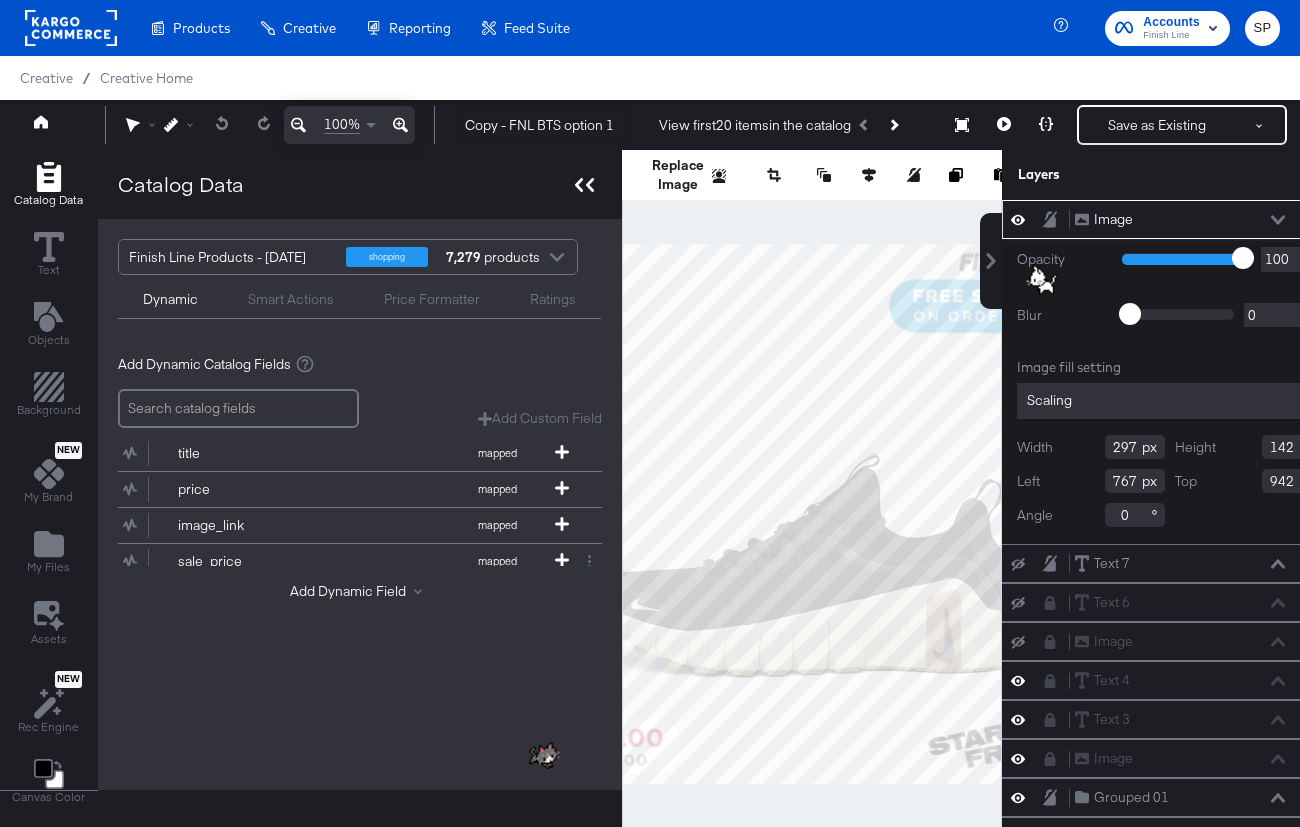 click at bounding box center (584, 184) 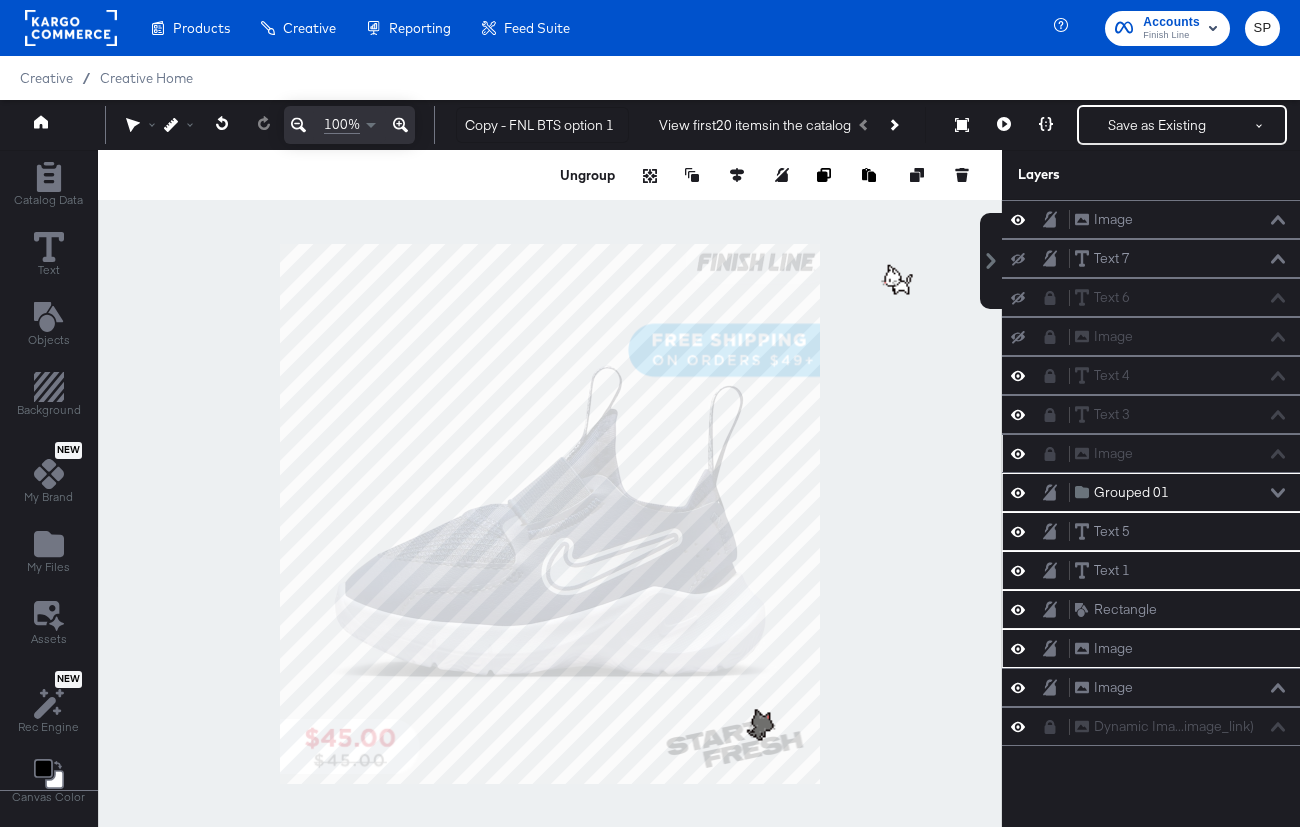 click 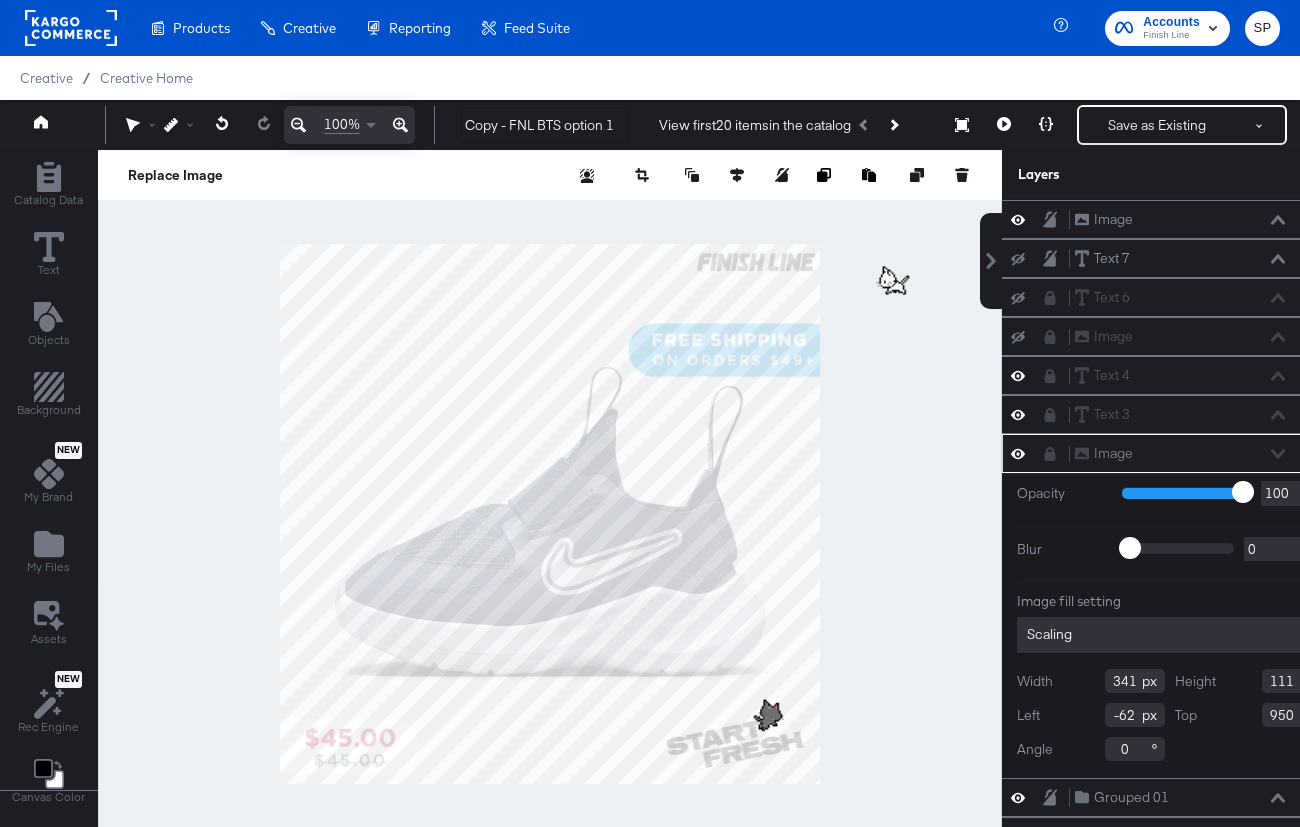 scroll, scrollTop: 0, scrollLeft: 31, axis: horizontal 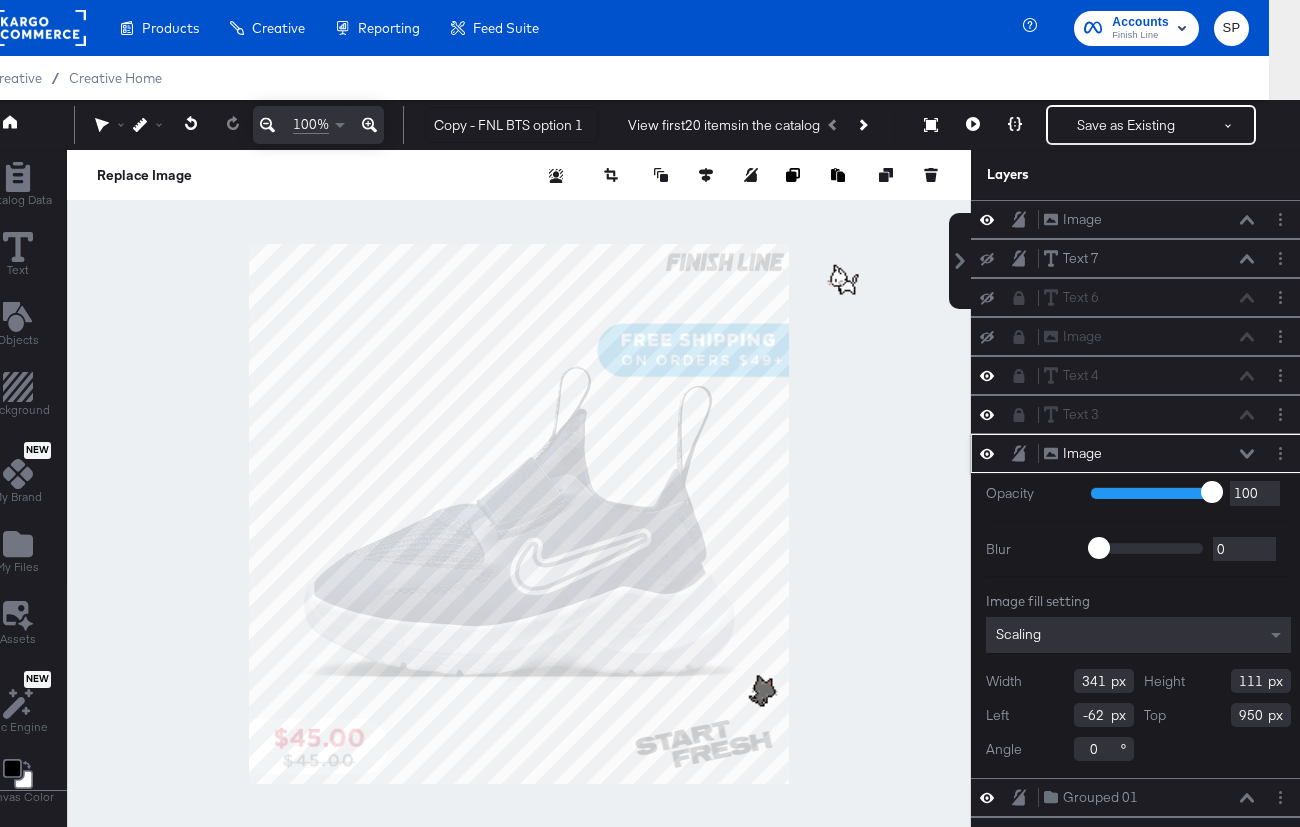 click 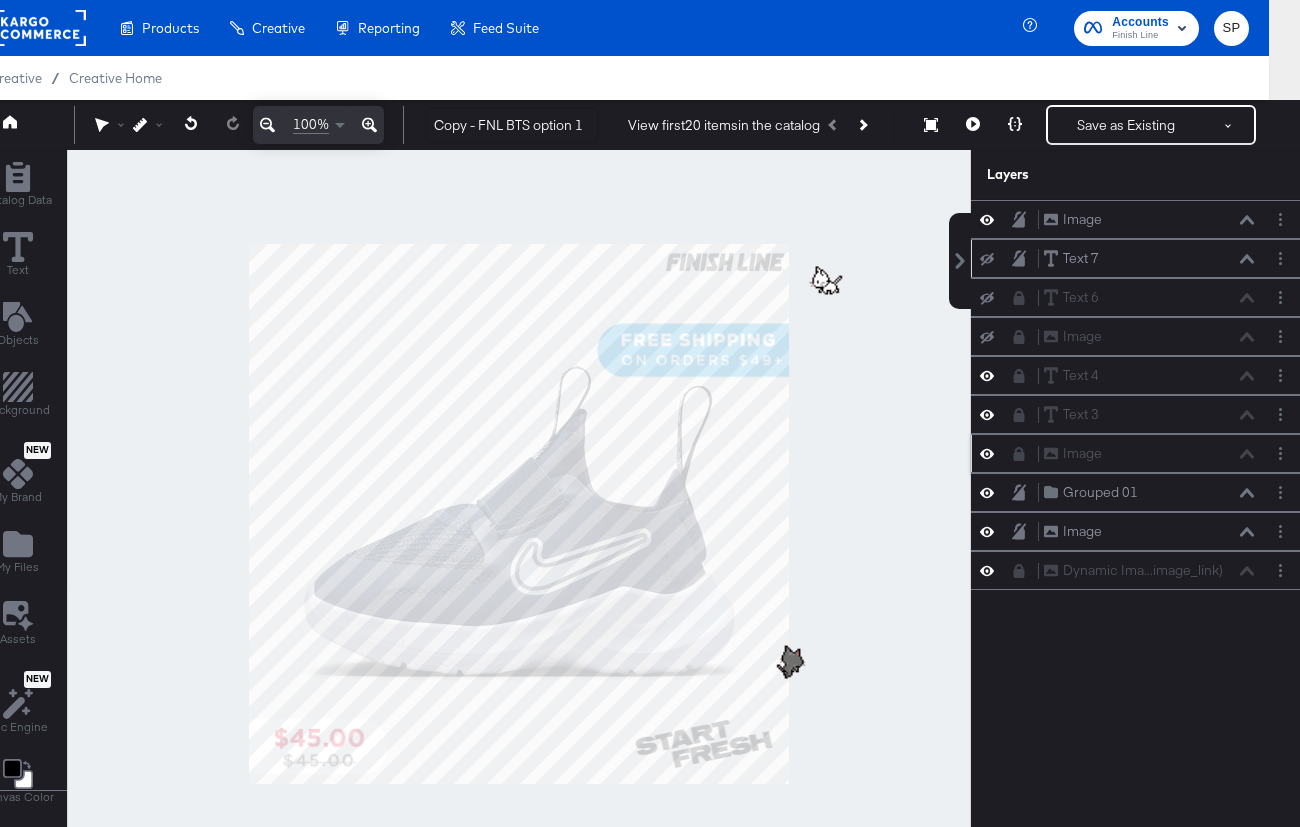 click 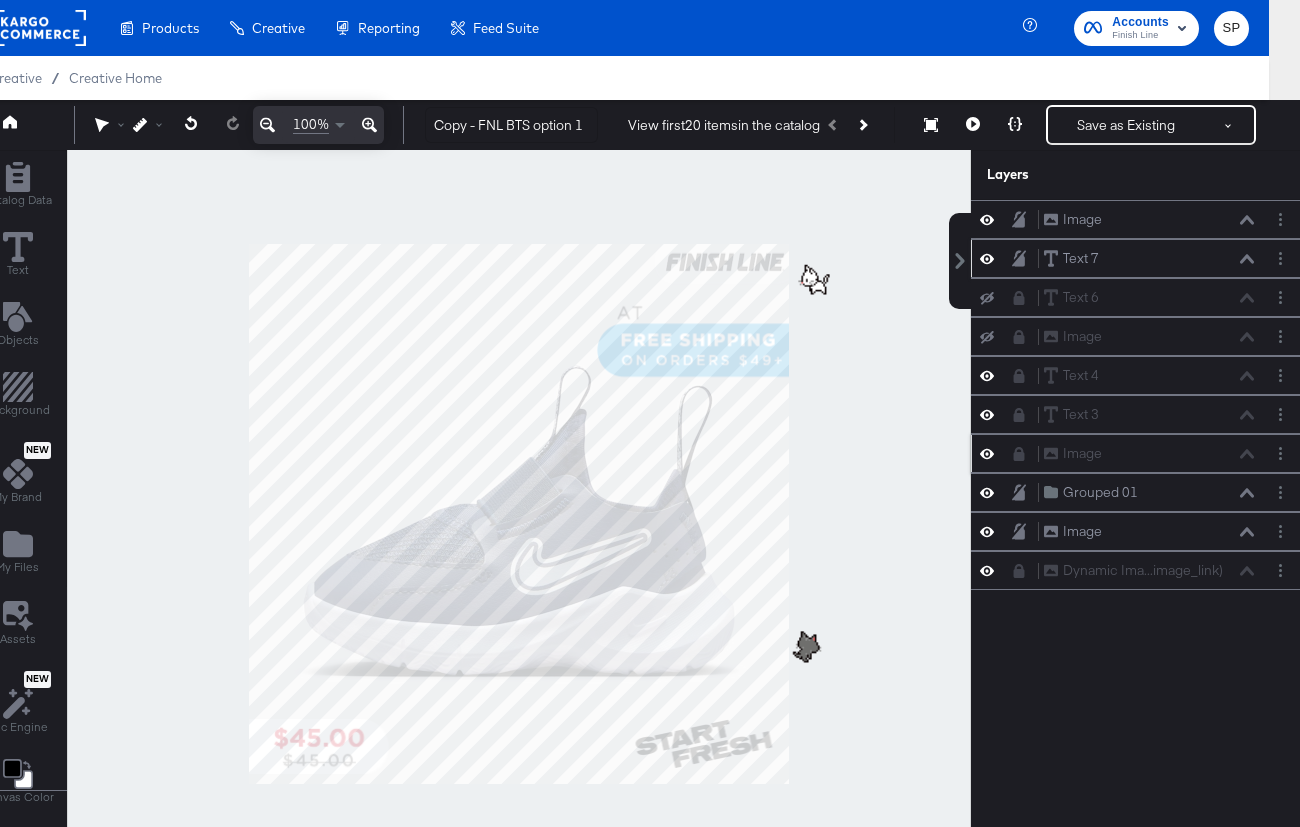 click 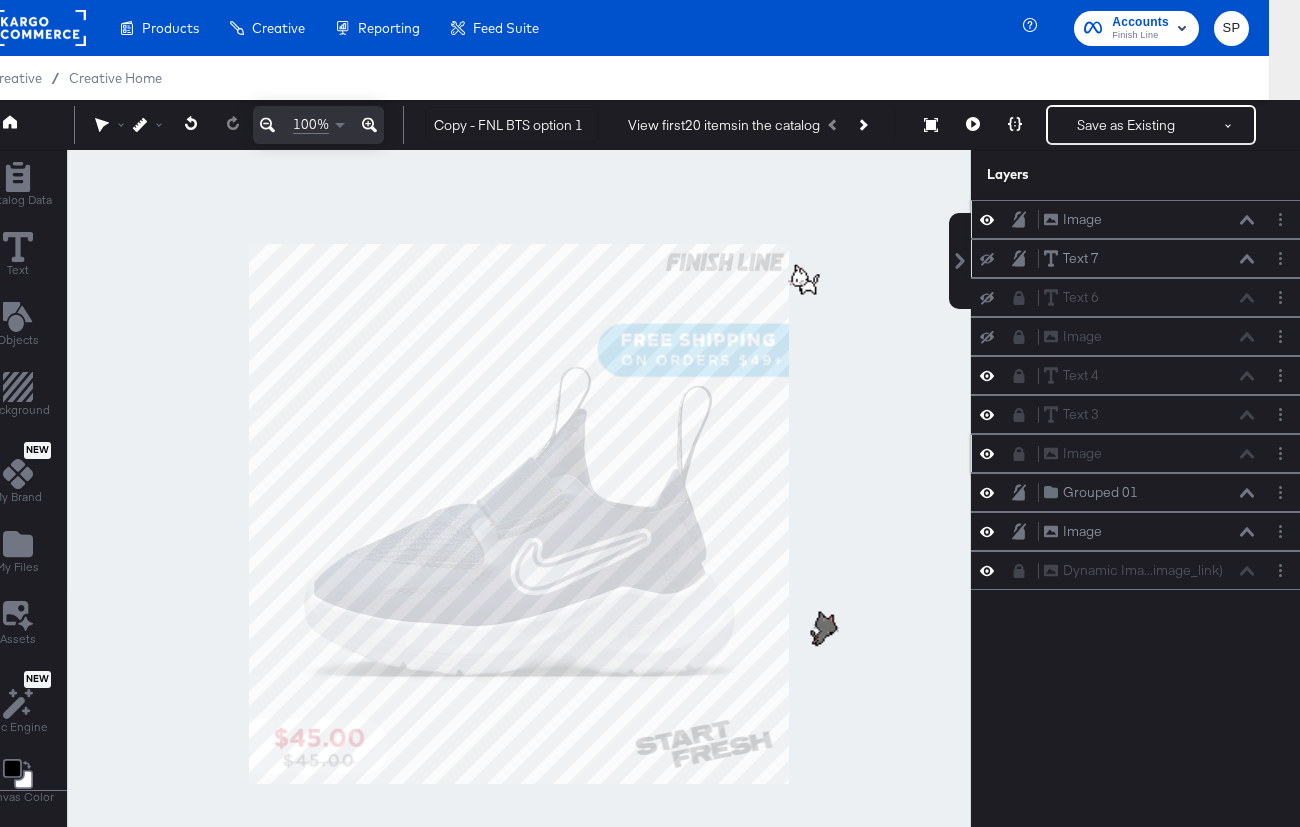 click 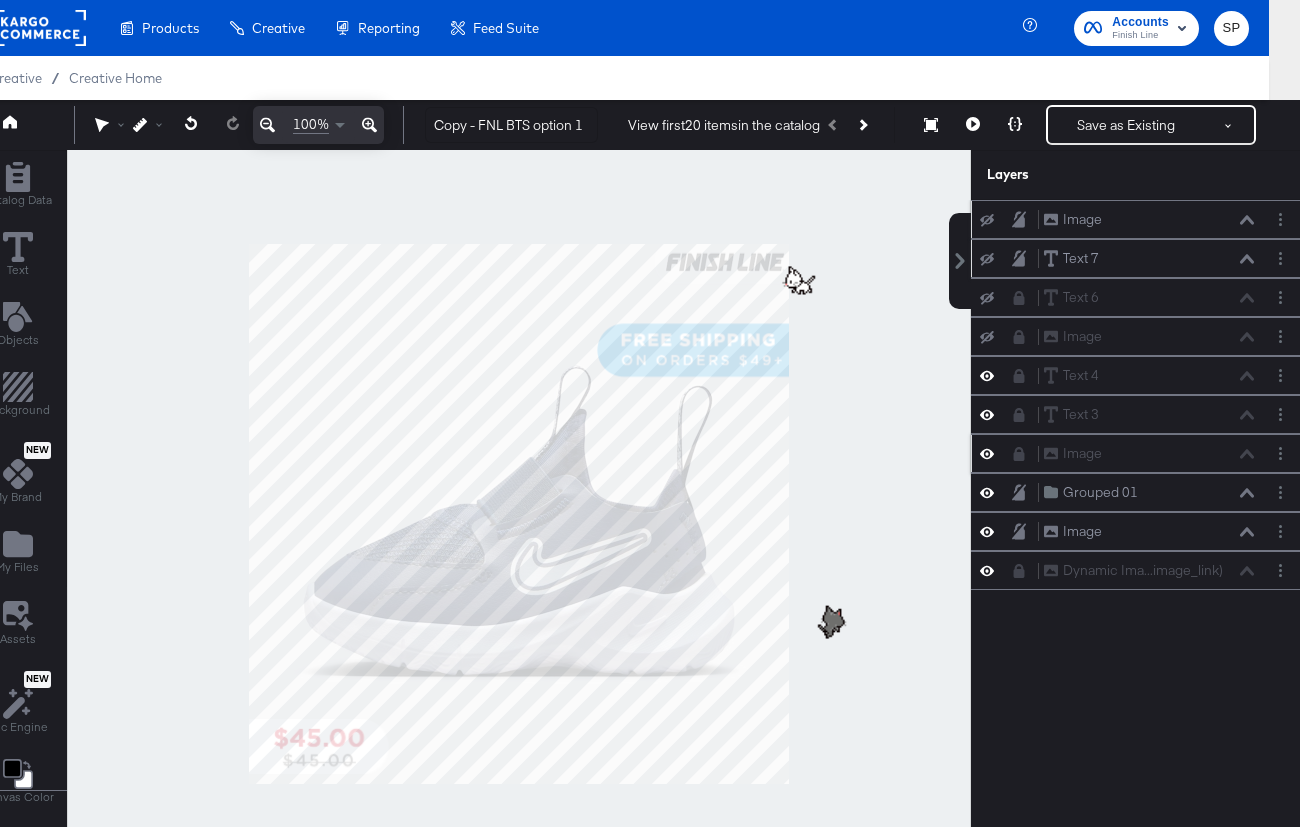 click 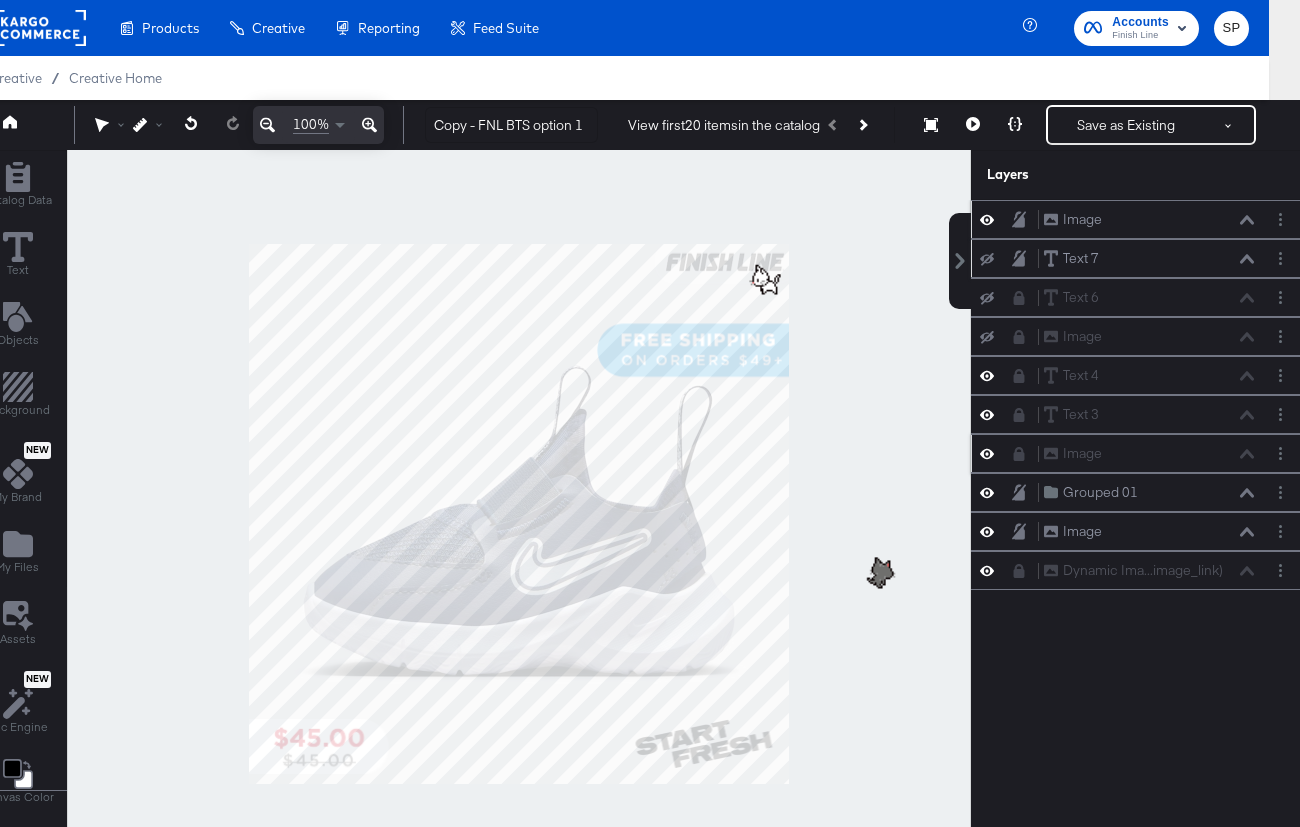 click 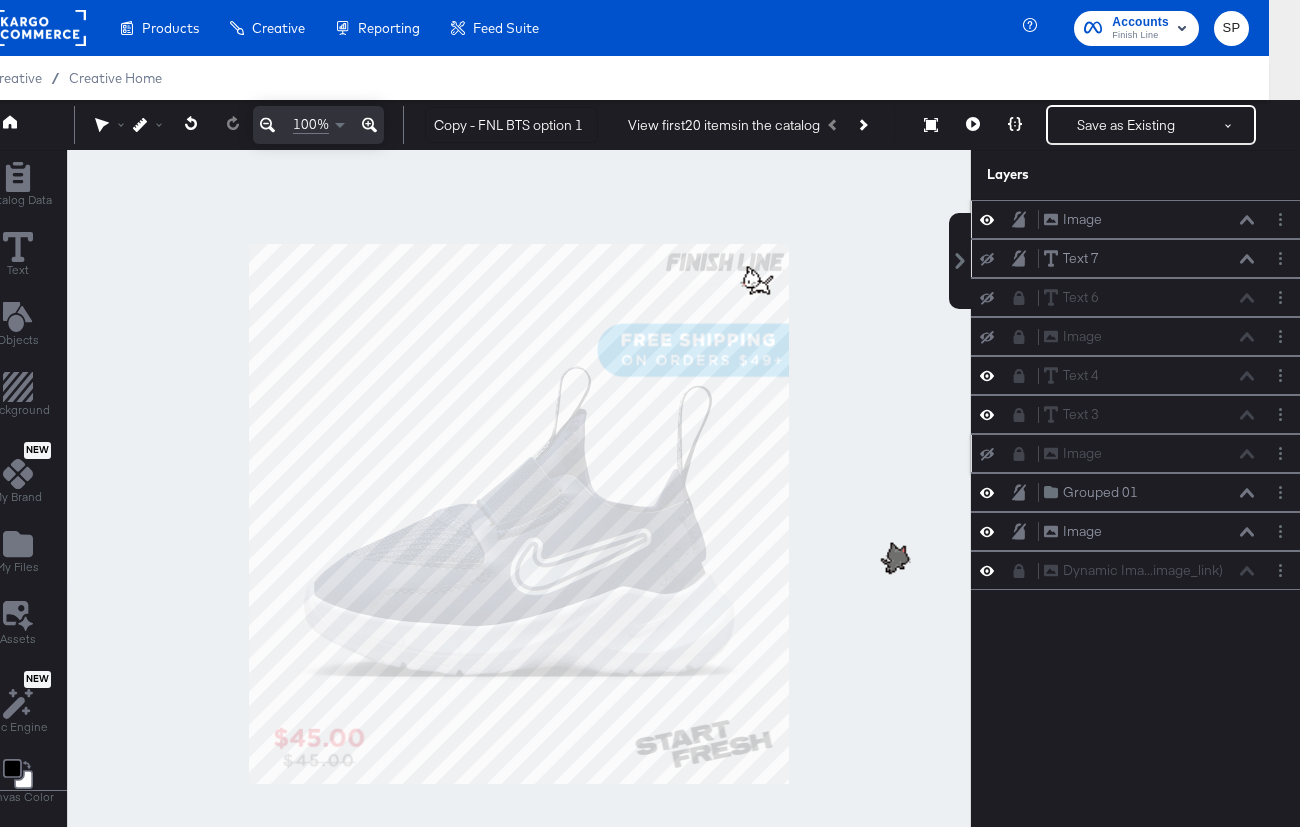click 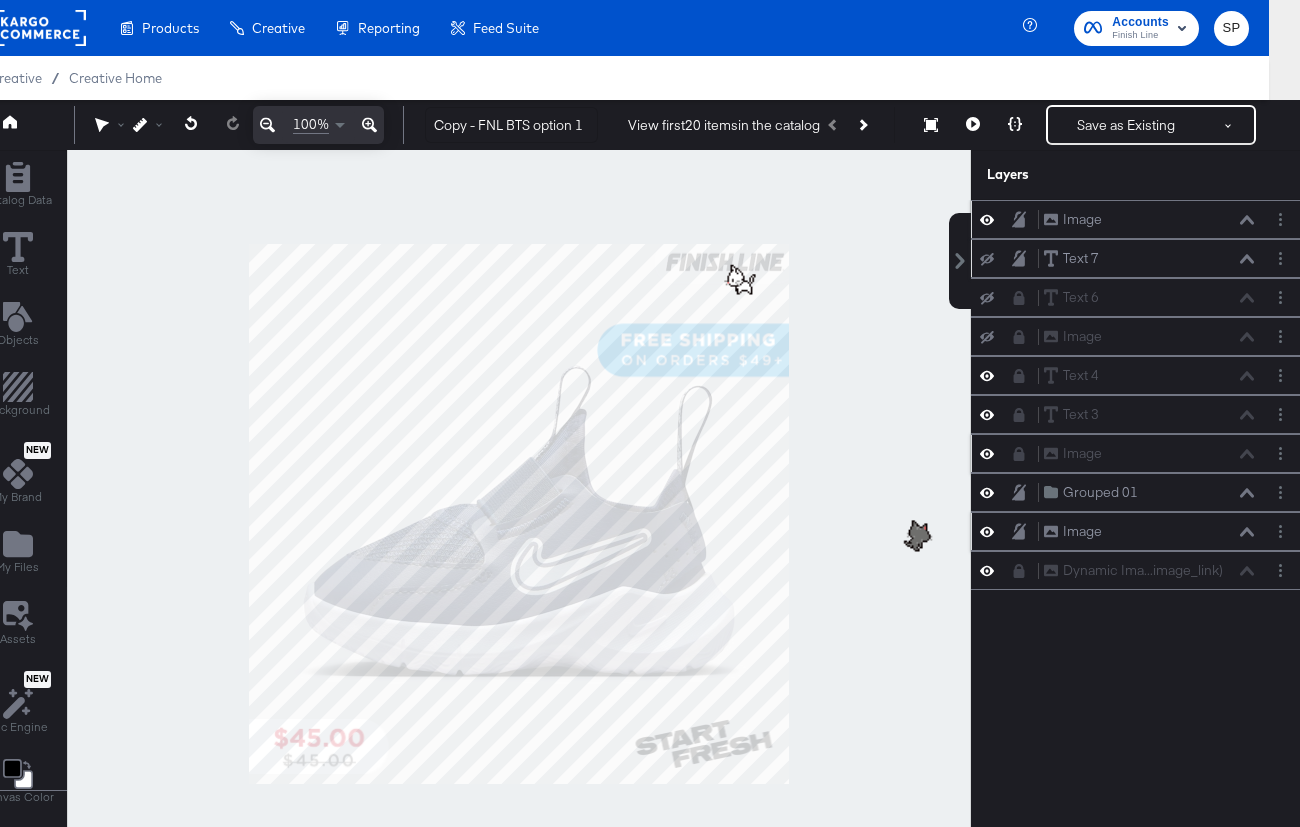 click 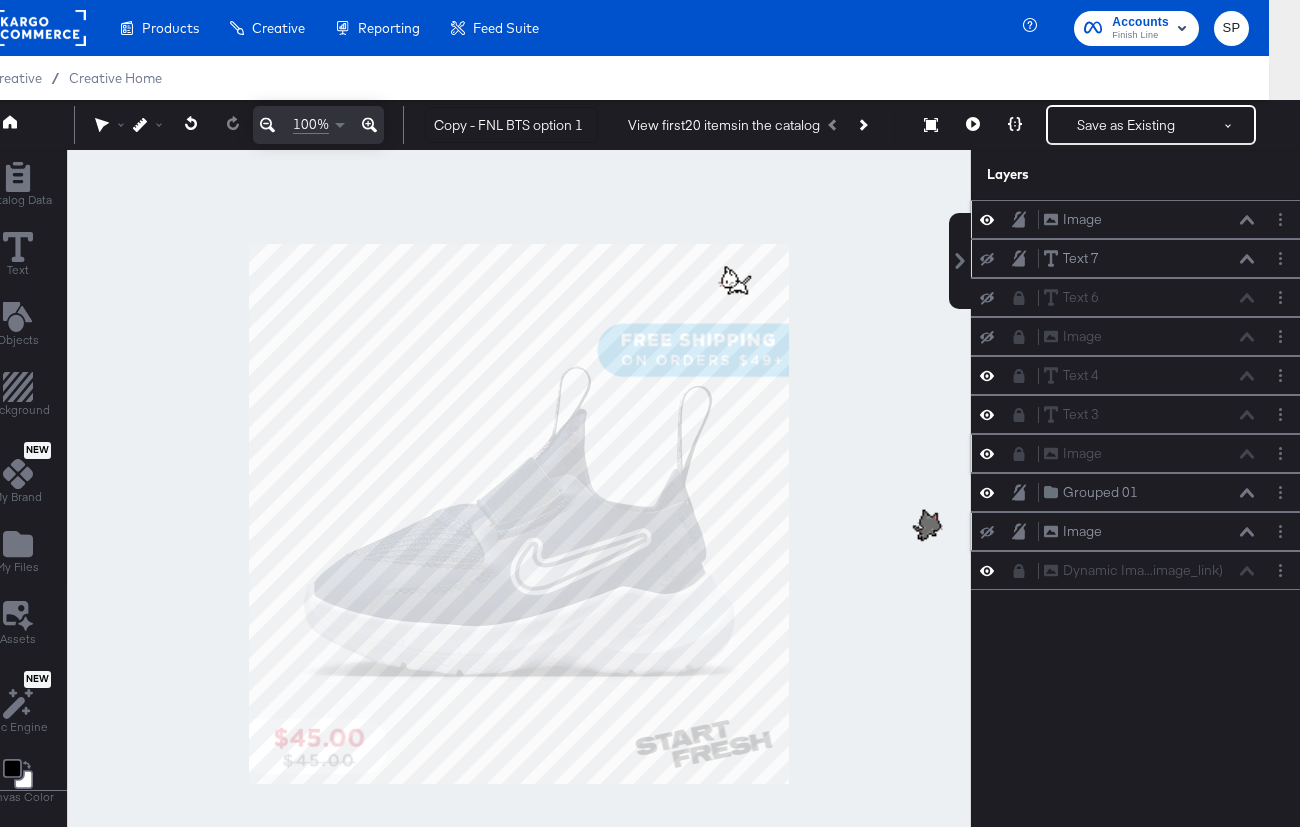 click 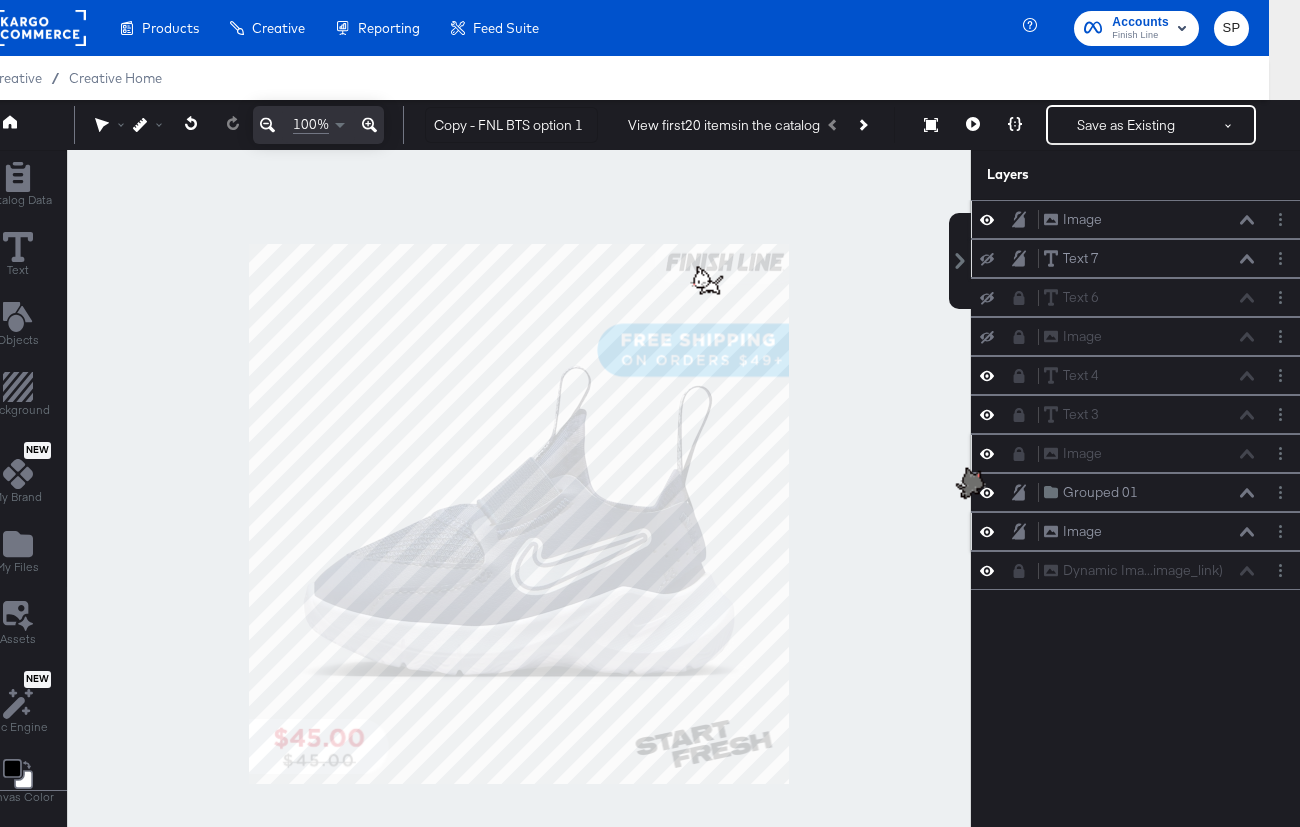 click 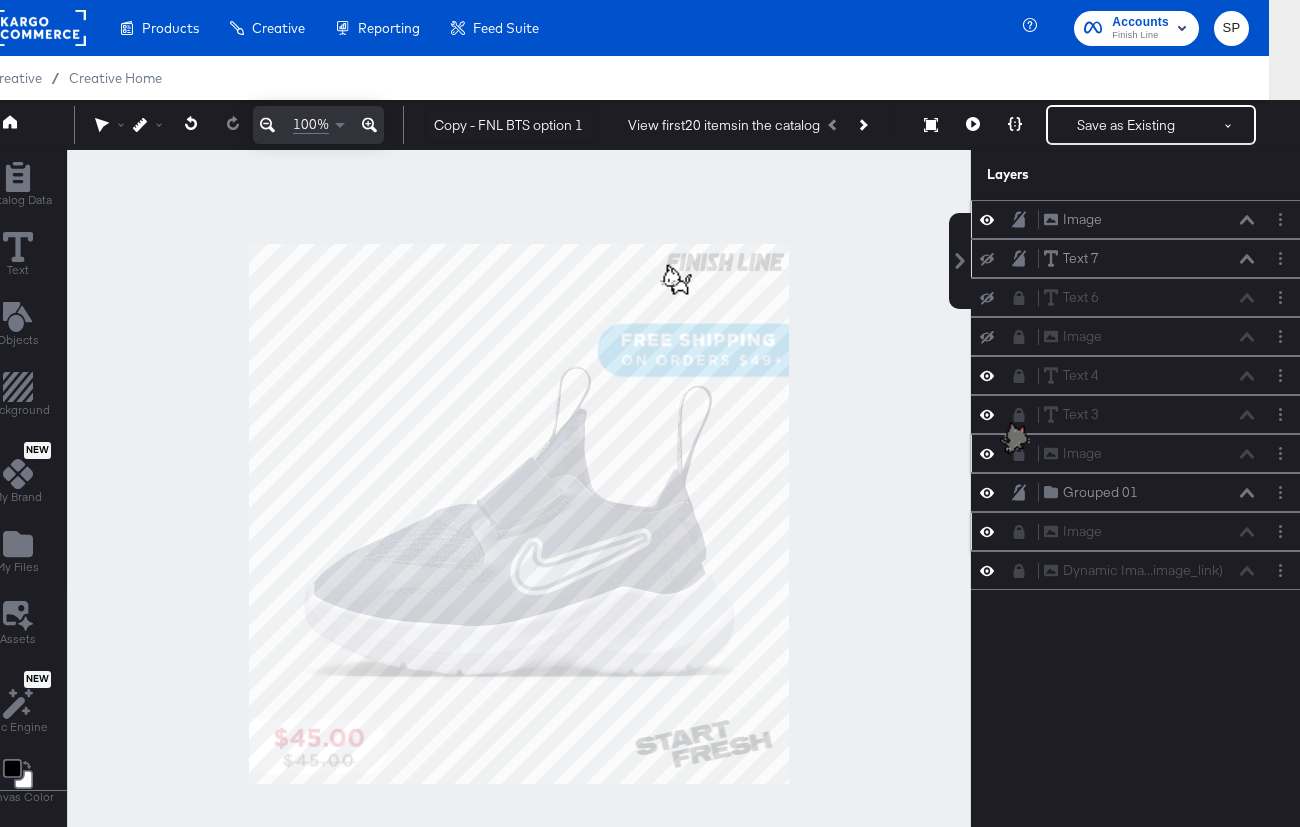 click 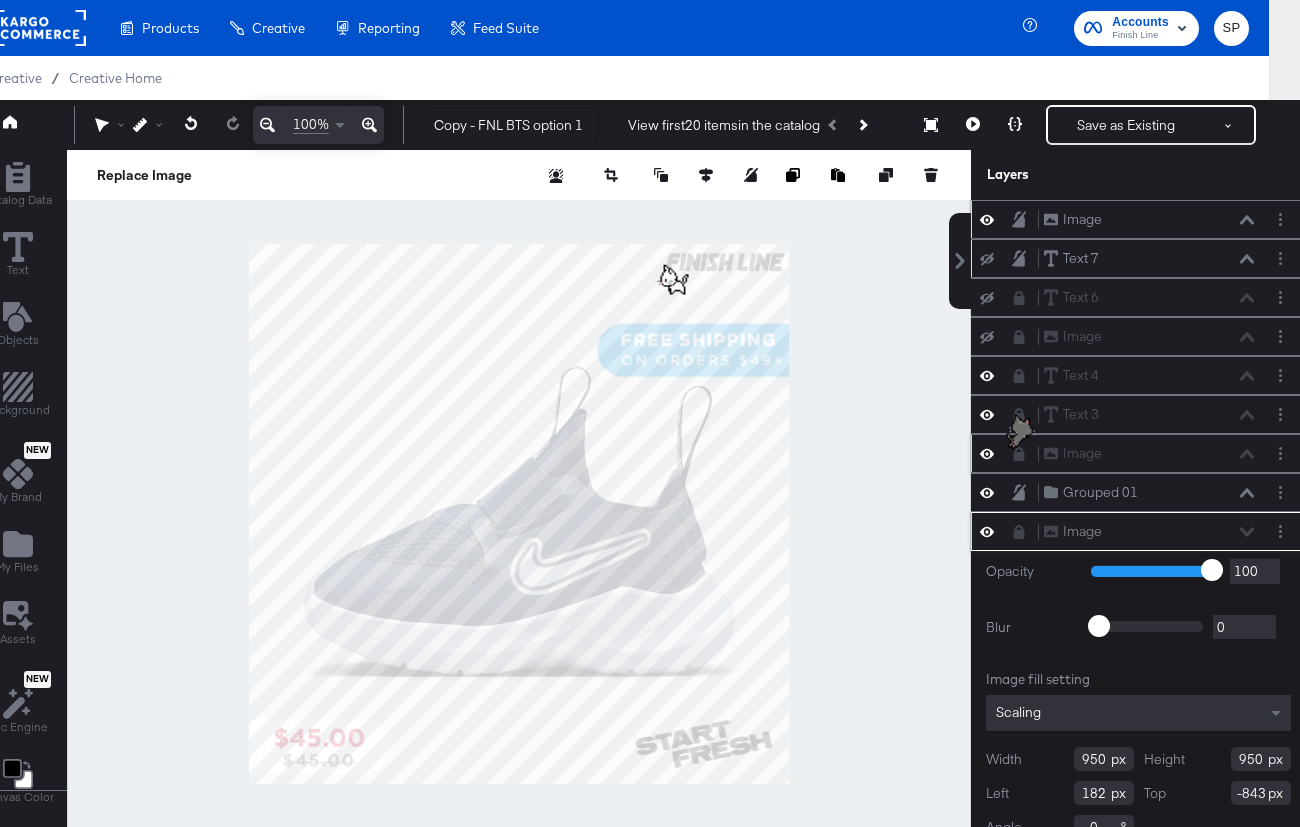 scroll, scrollTop: 18, scrollLeft: 31, axis: both 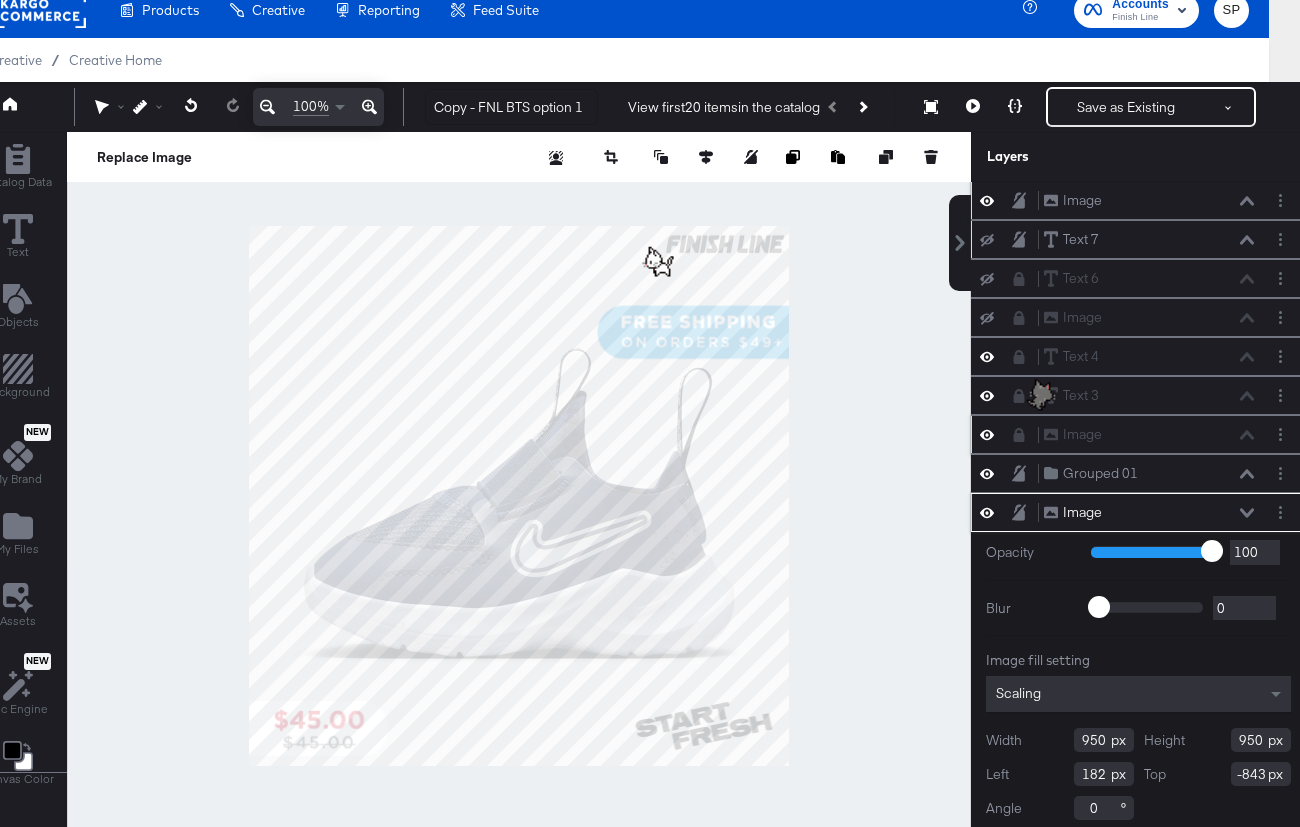 type 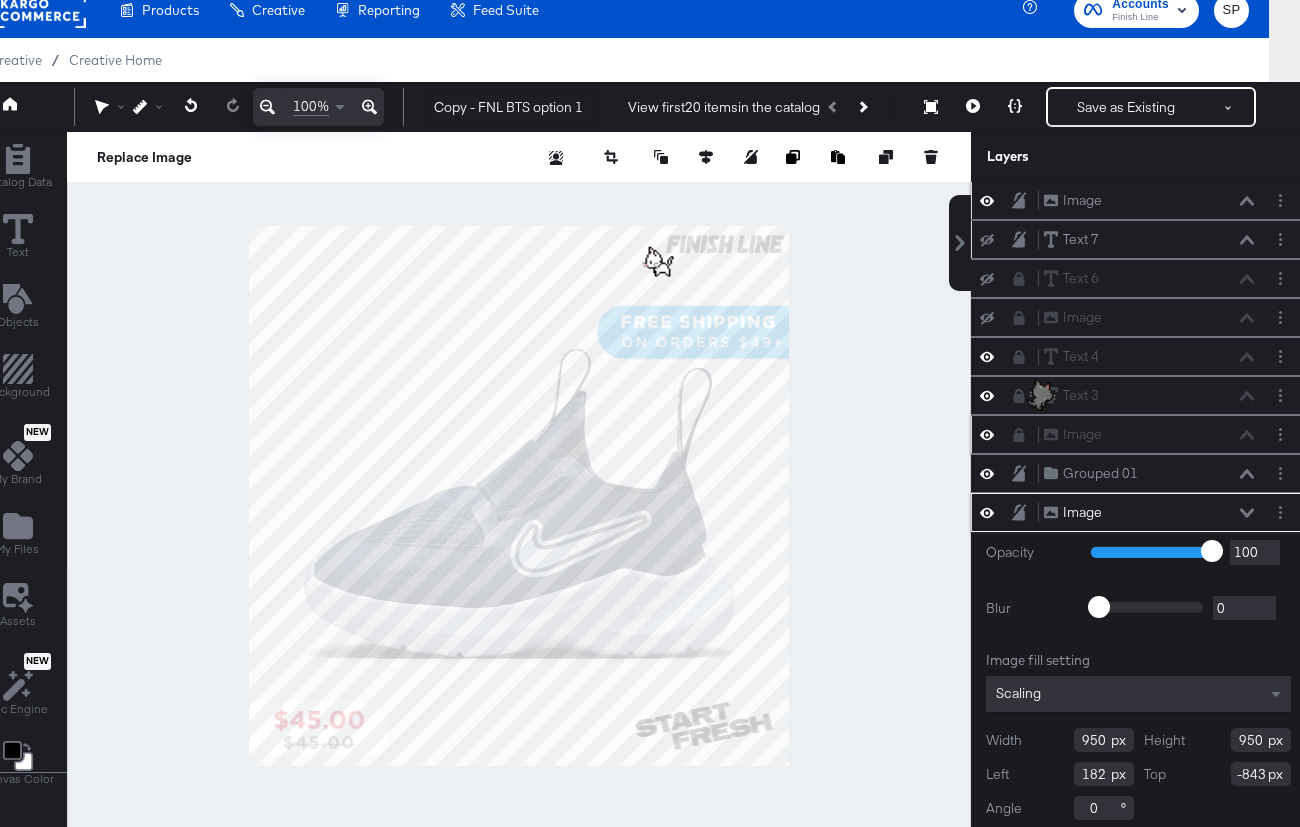 type on "-842" 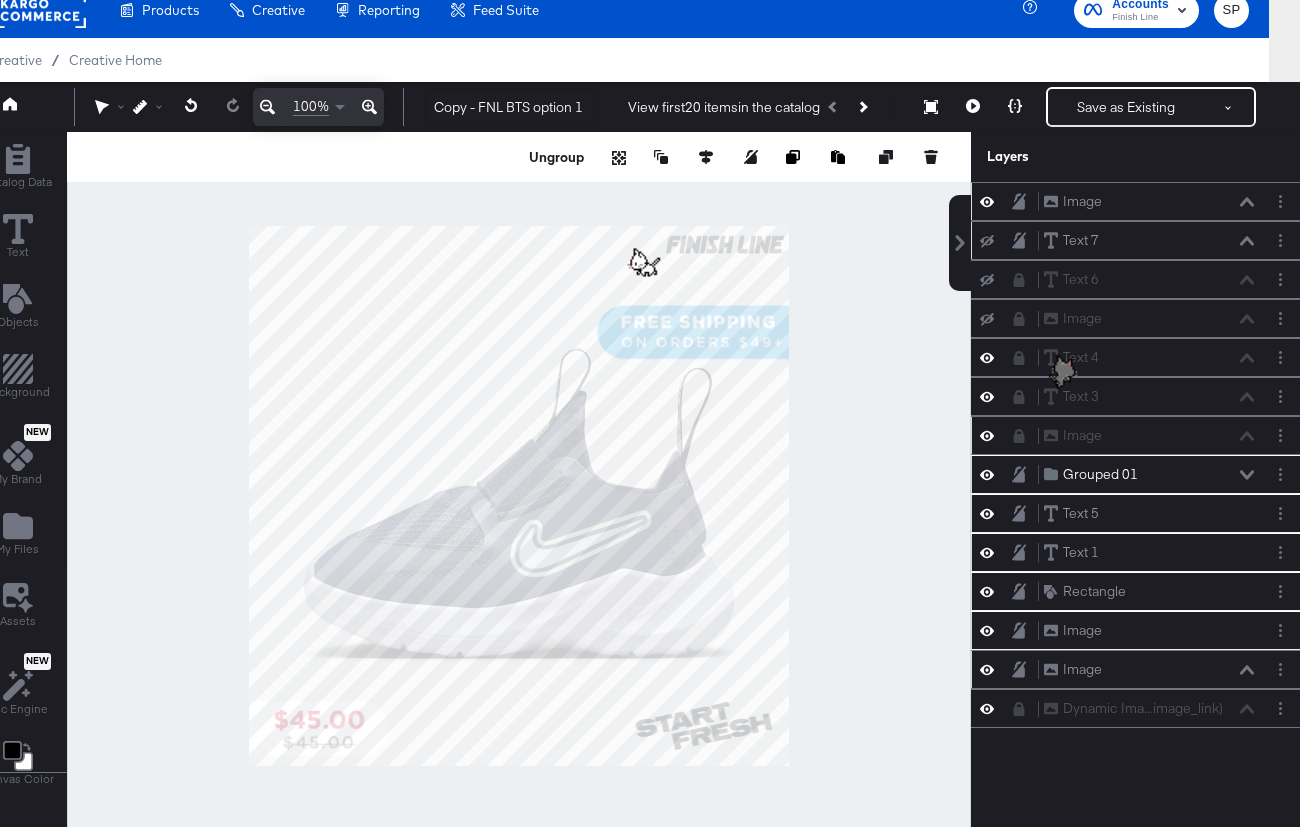 scroll, scrollTop: 0, scrollLeft: 0, axis: both 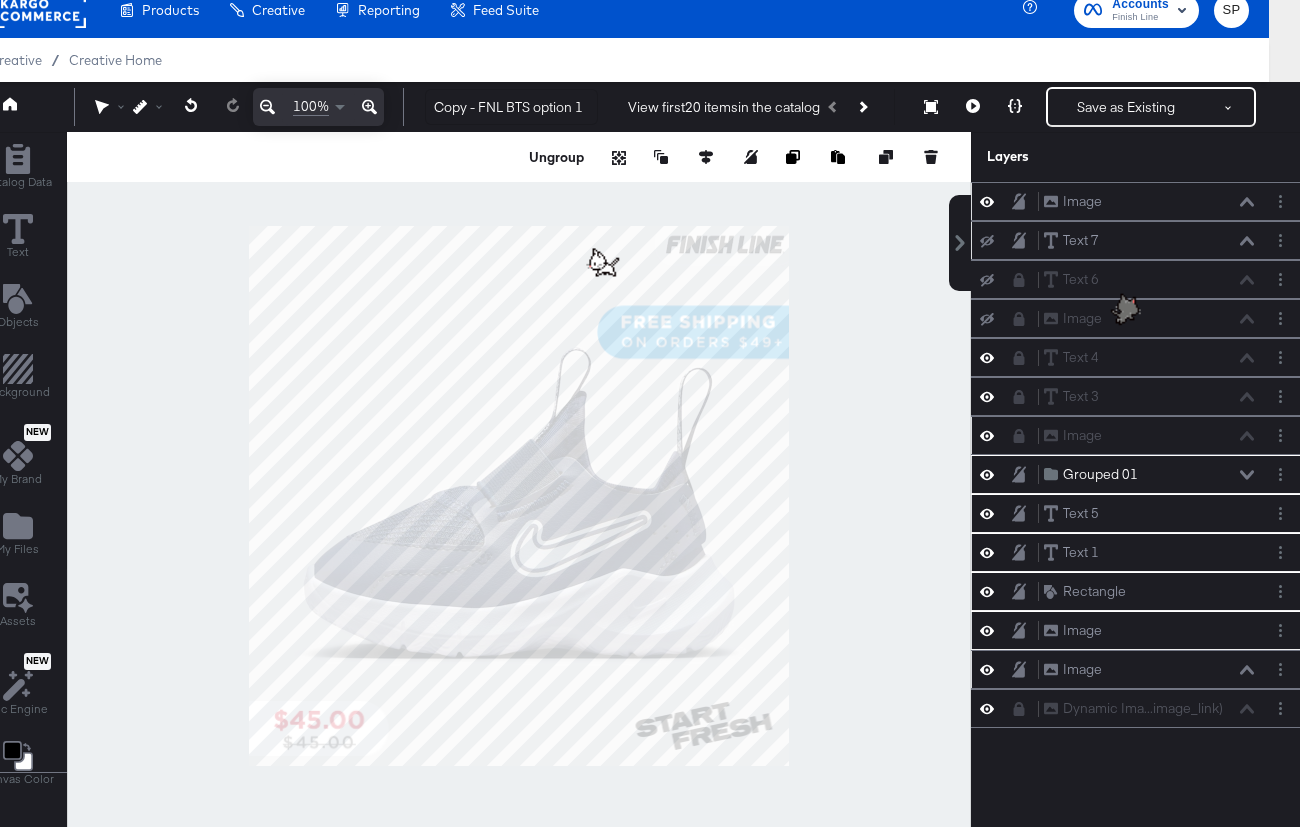 click at bounding box center [519, 496] 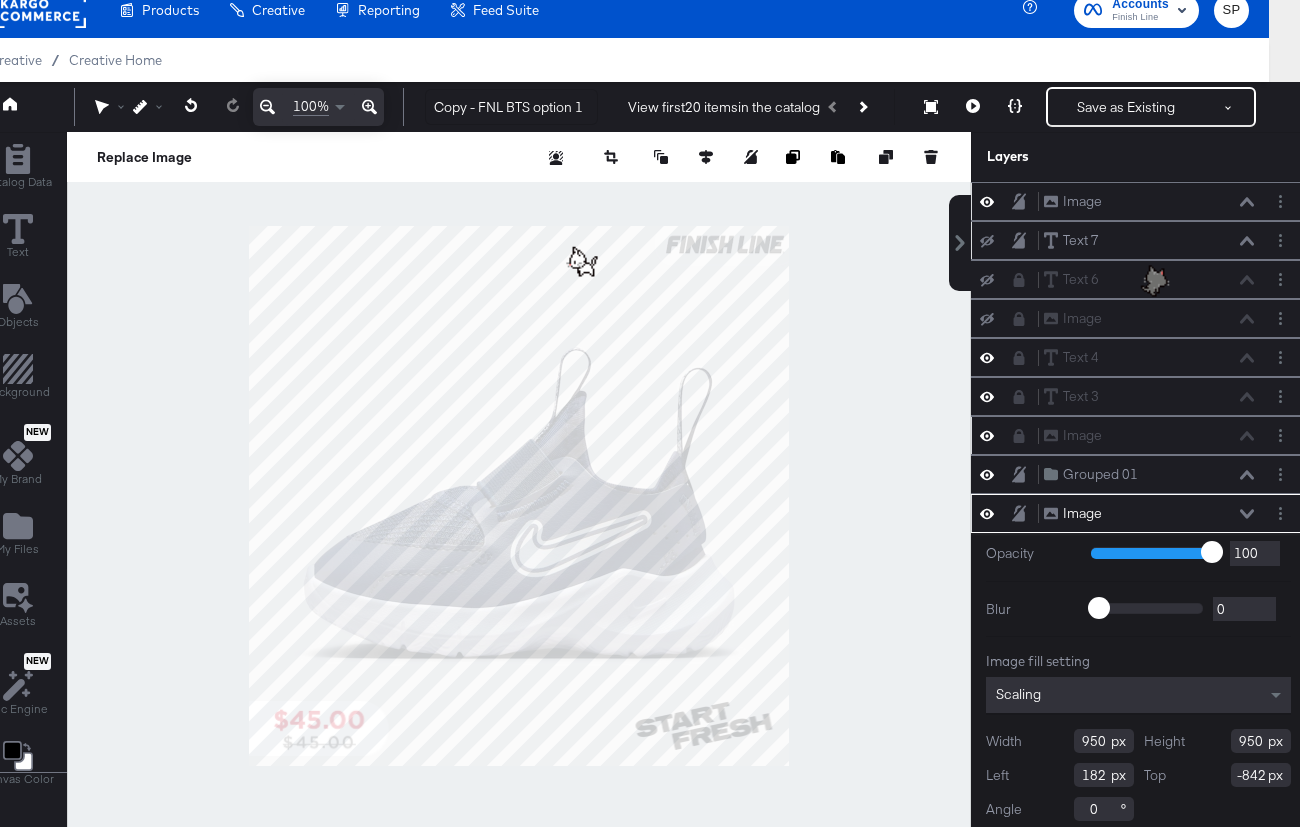 scroll, scrollTop: 1, scrollLeft: 0, axis: vertical 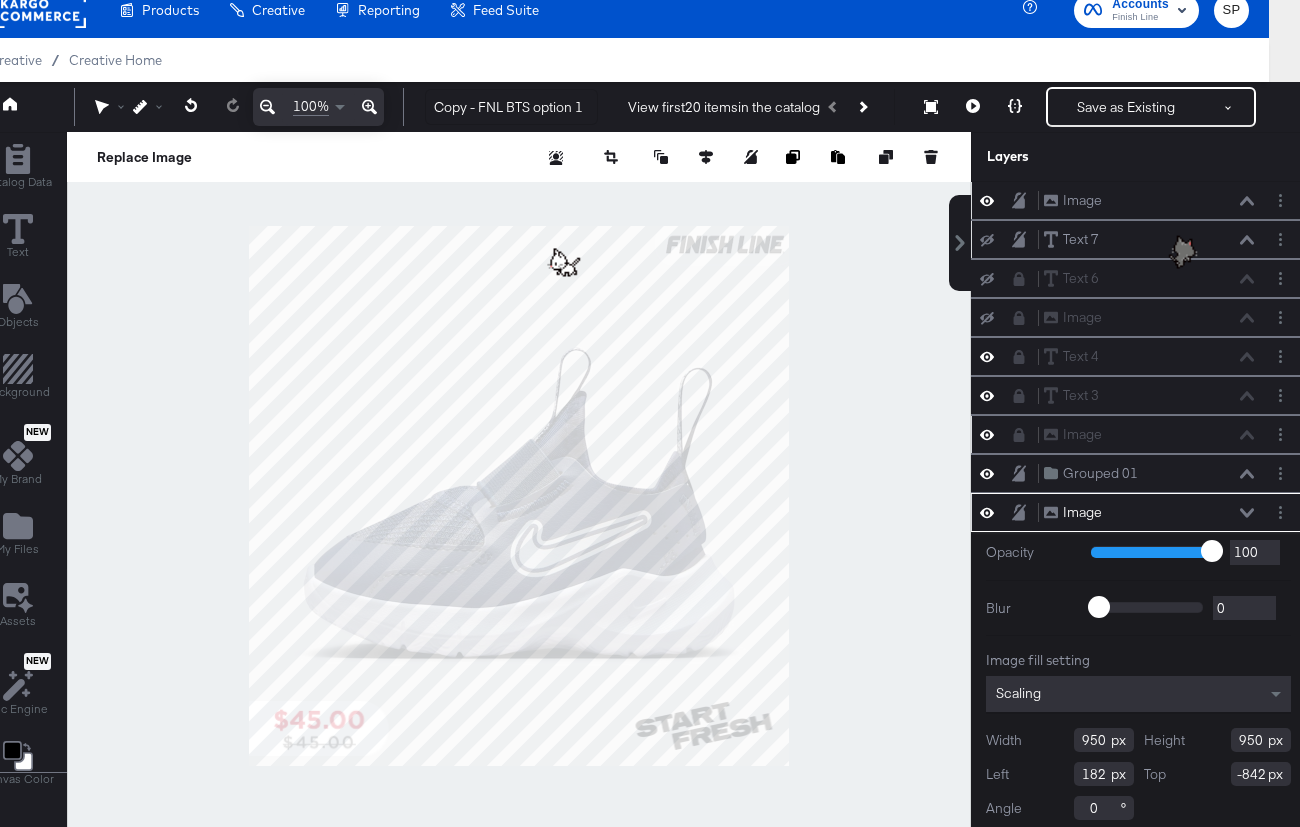 type on "184" 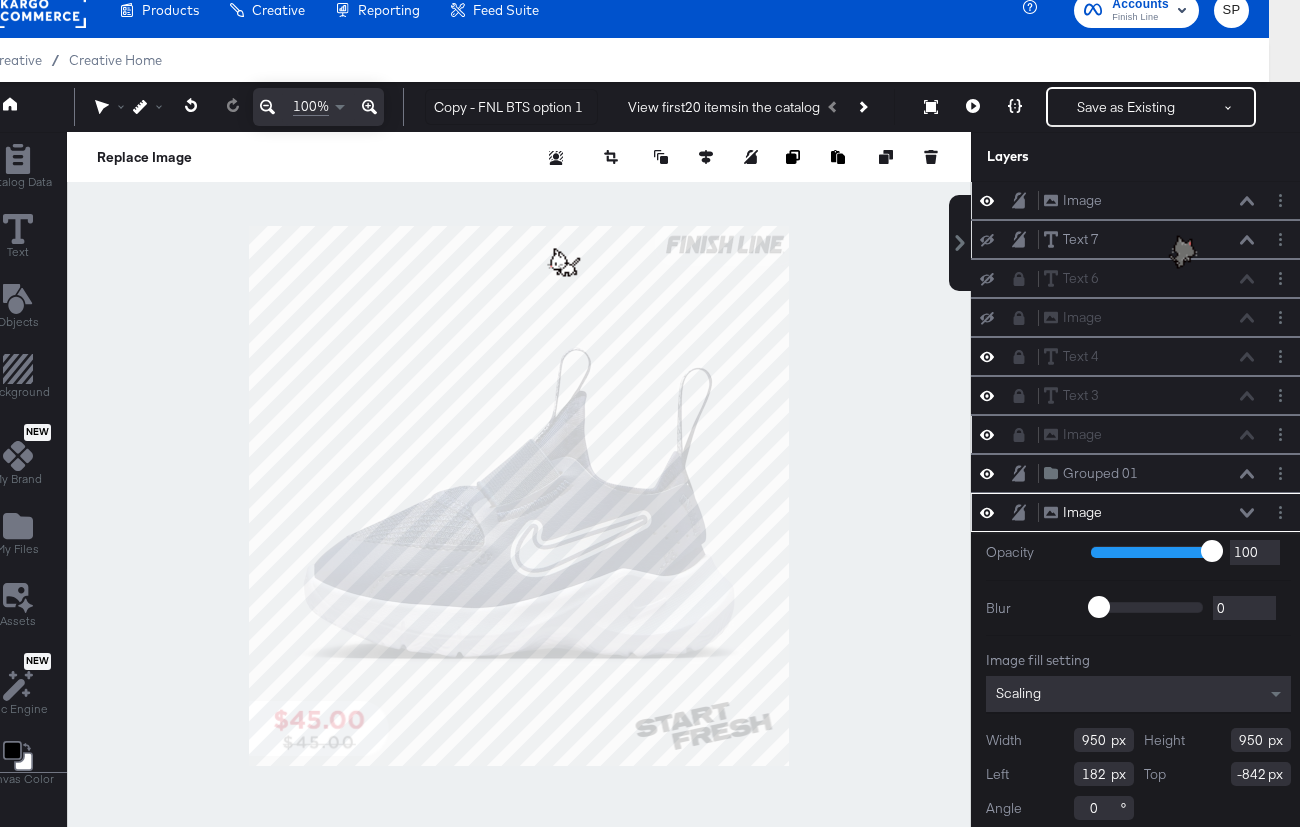 type on "-636" 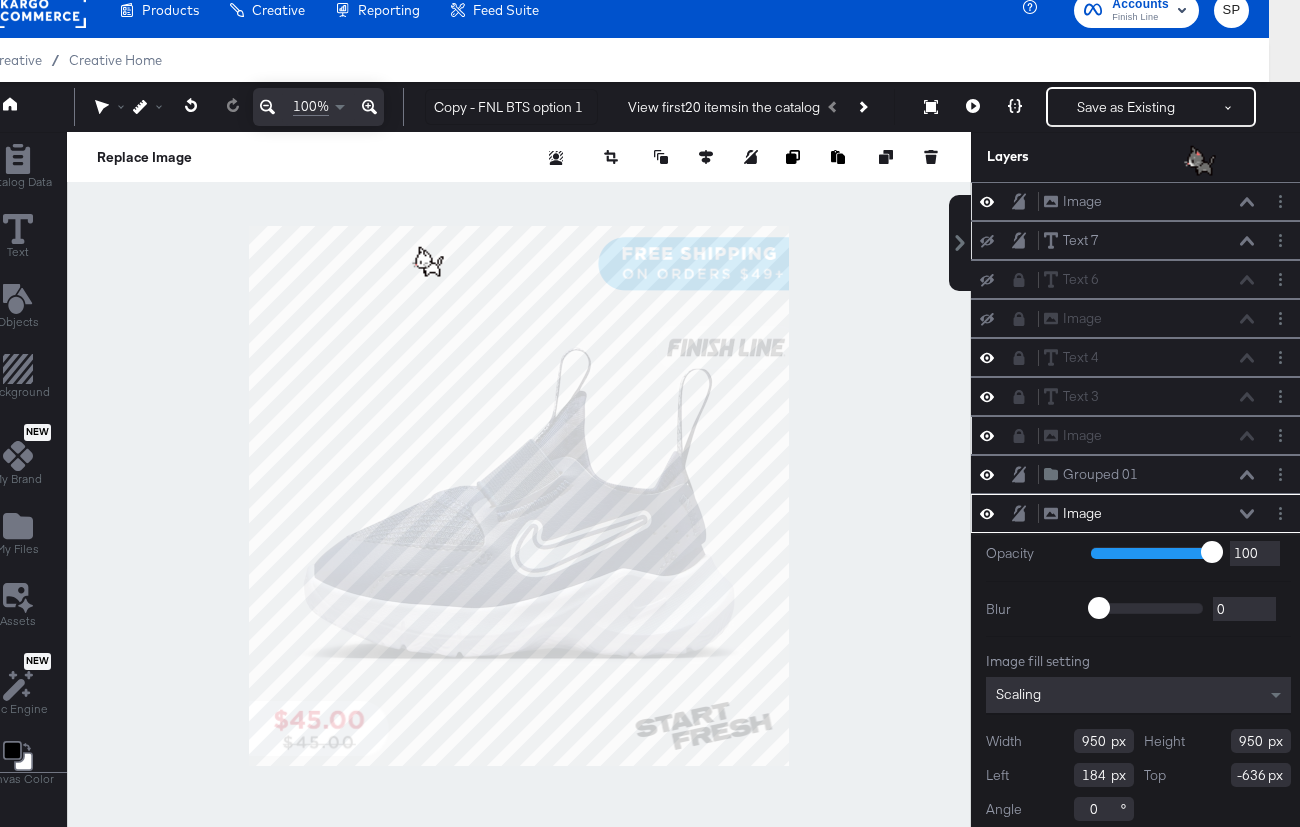 scroll, scrollTop: 1, scrollLeft: 0, axis: vertical 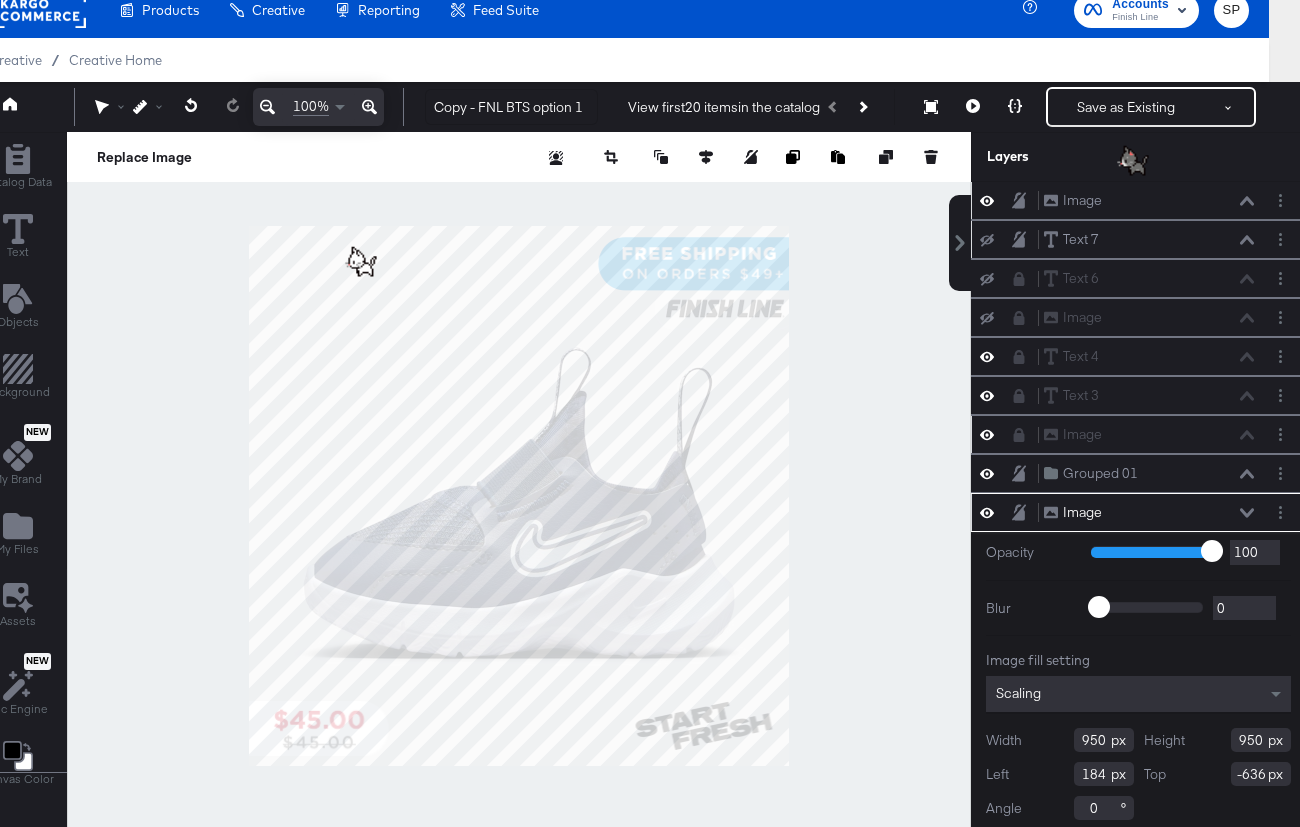 type on "182" 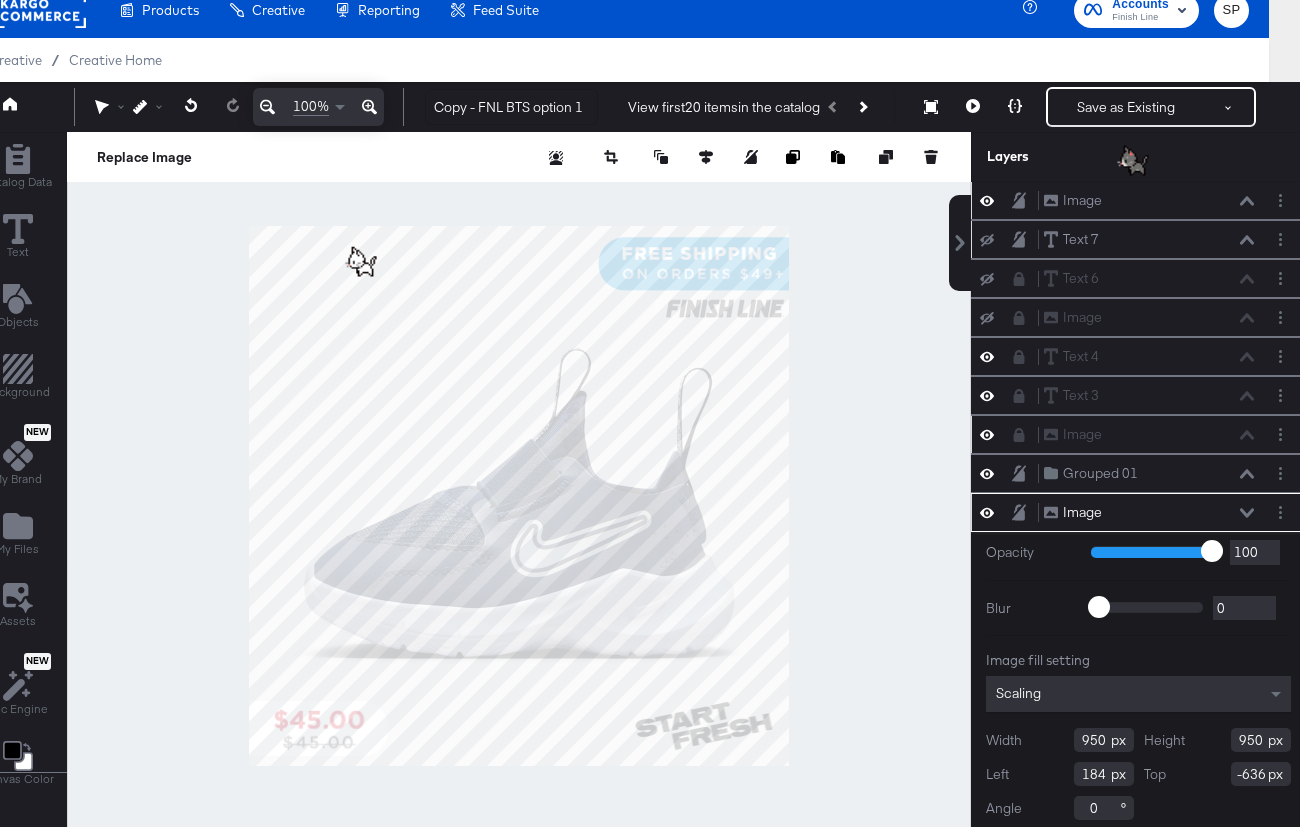 type on "-714" 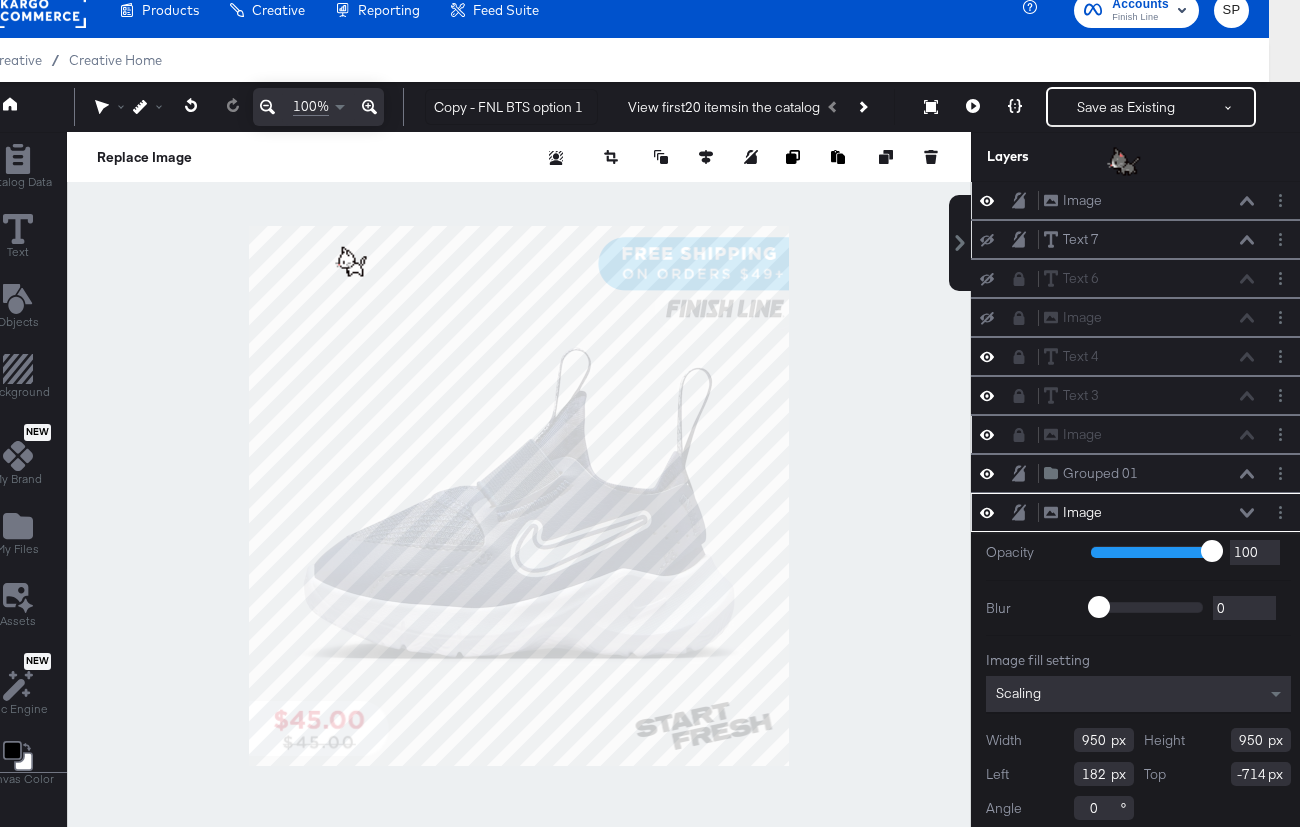 scroll, scrollTop: 0, scrollLeft: 0, axis: both 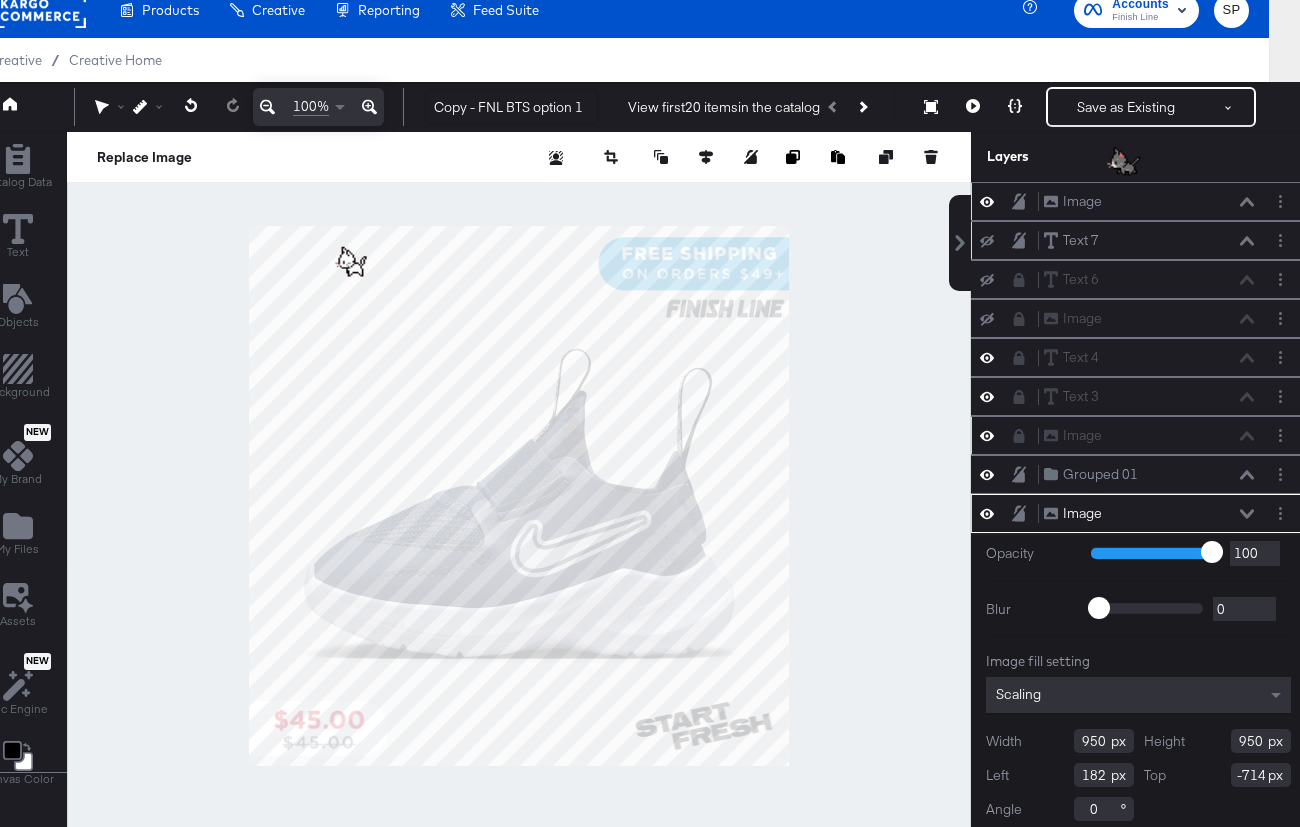 click at bounding box center (519, 496) 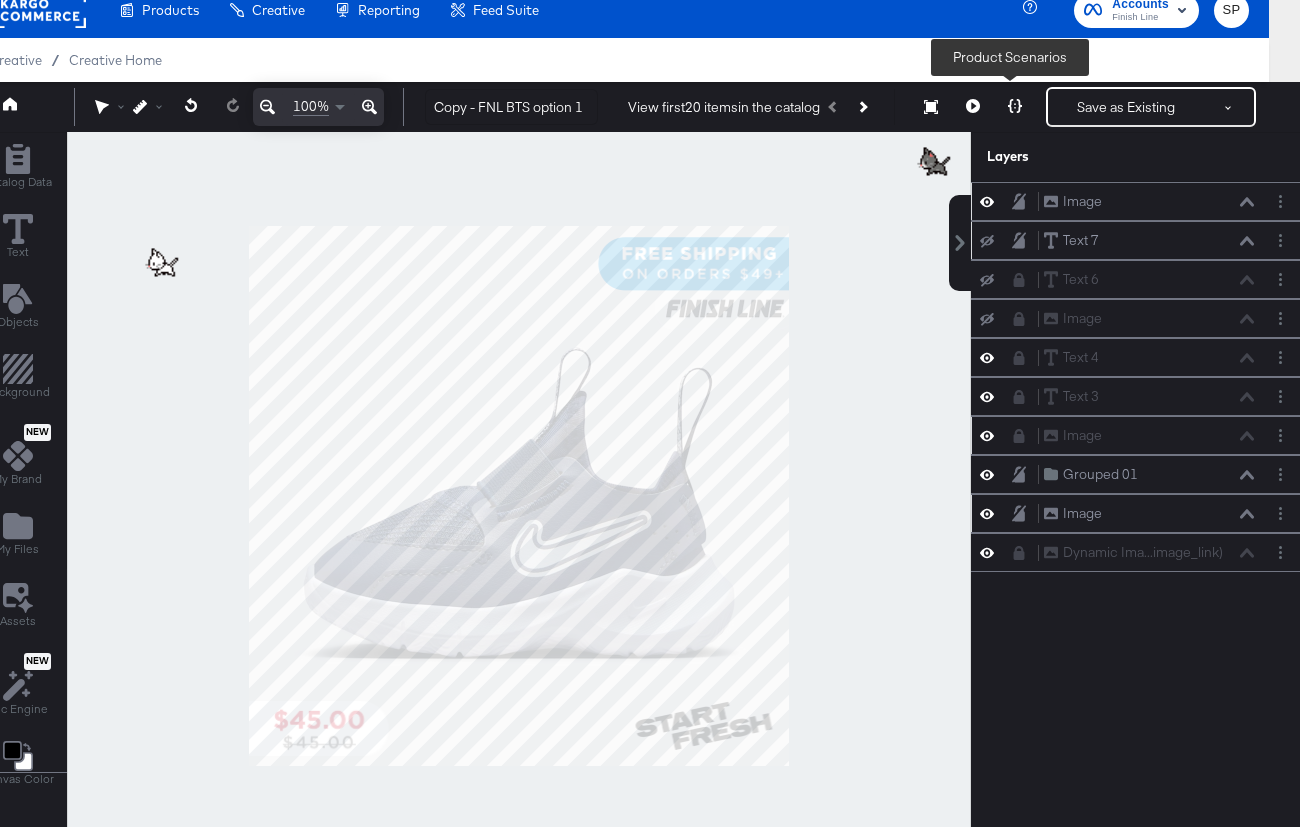 click 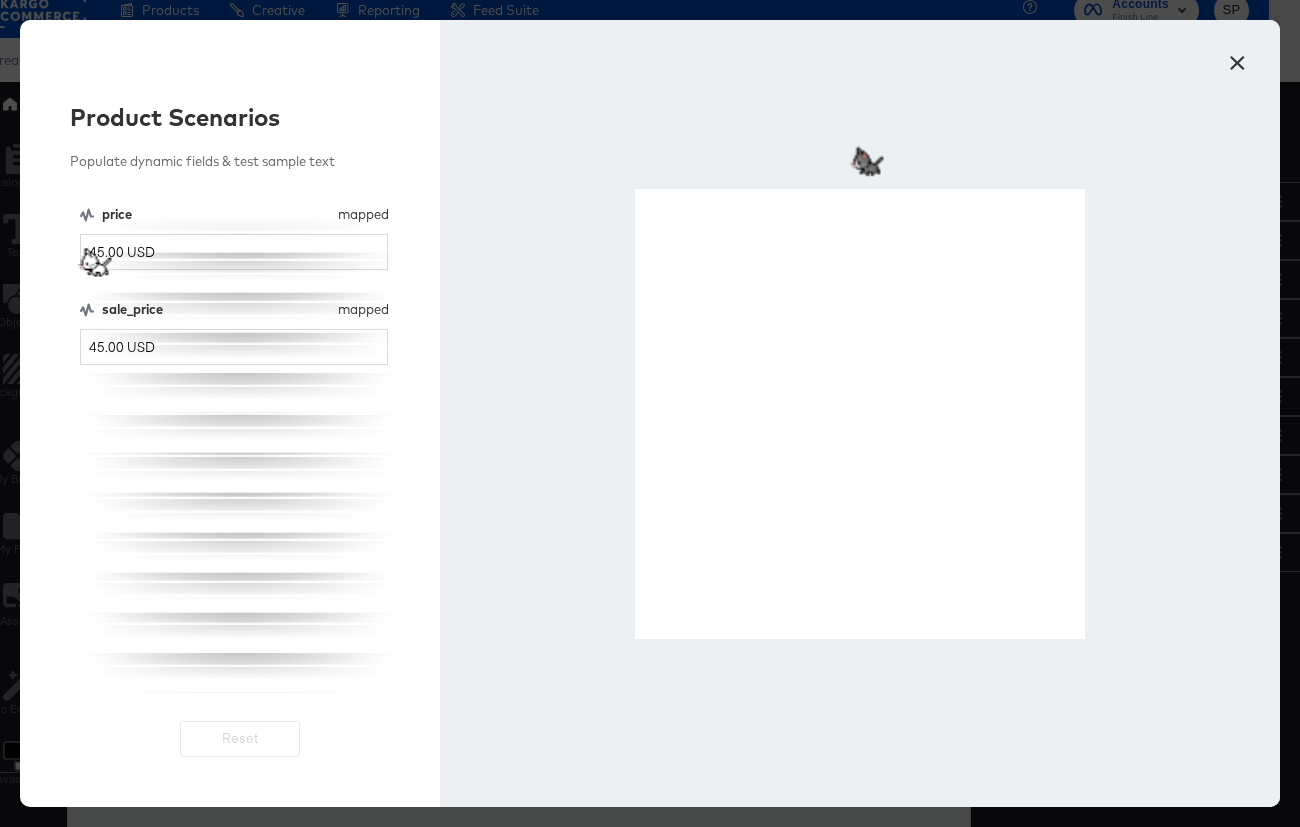 click on "×" at bounding box center (1237, 58) 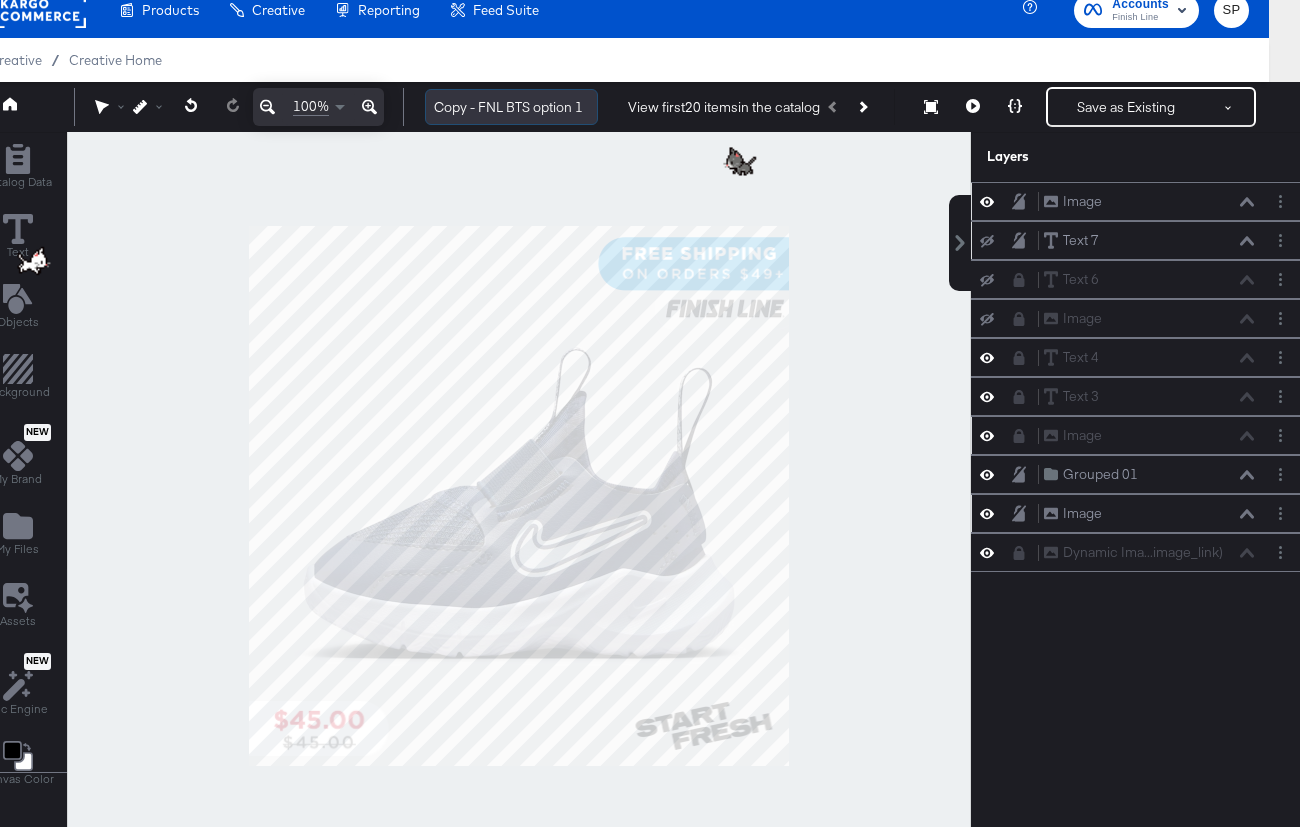 click on "Copy - FNL BTS option 1" at bounding box center (511, 107) 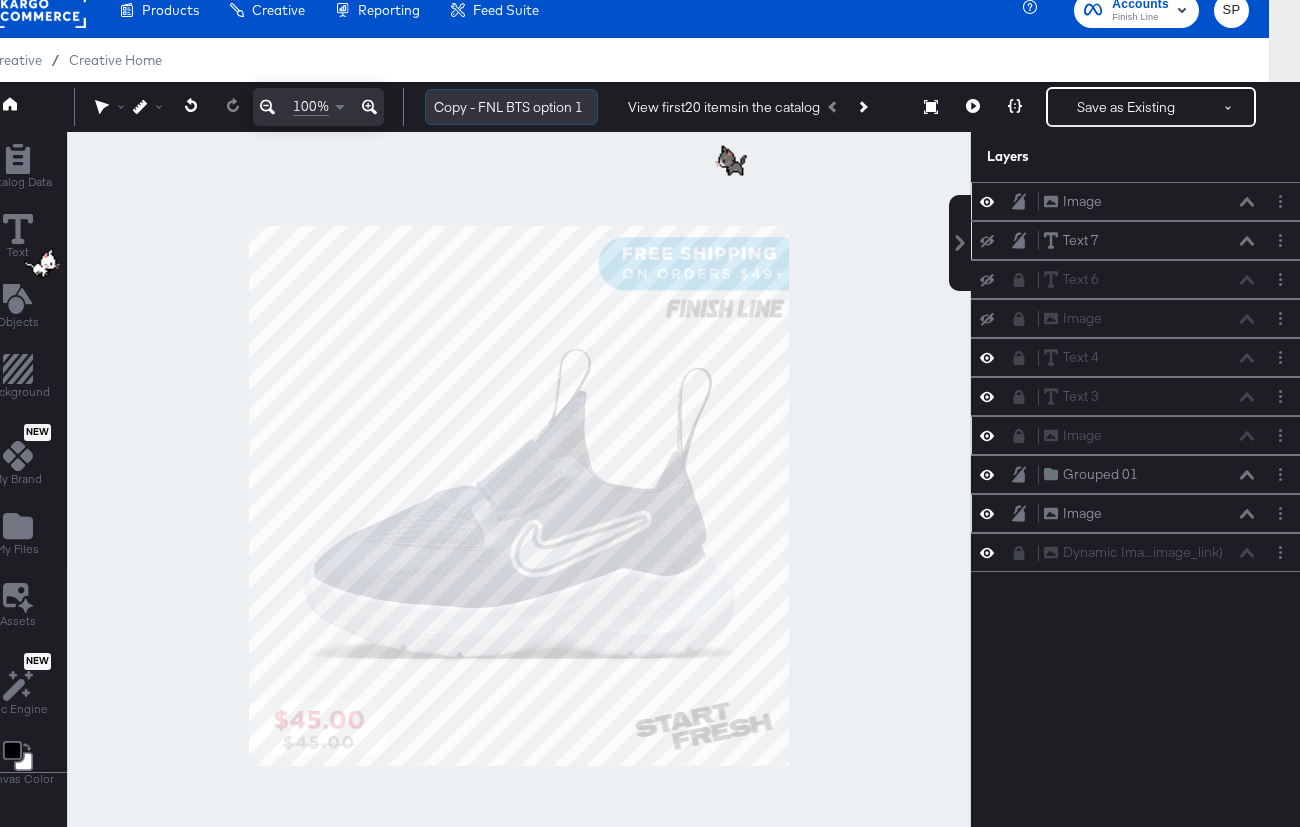 click on "Copy - FNL BTS option 1" at bounding box center [511, 107] 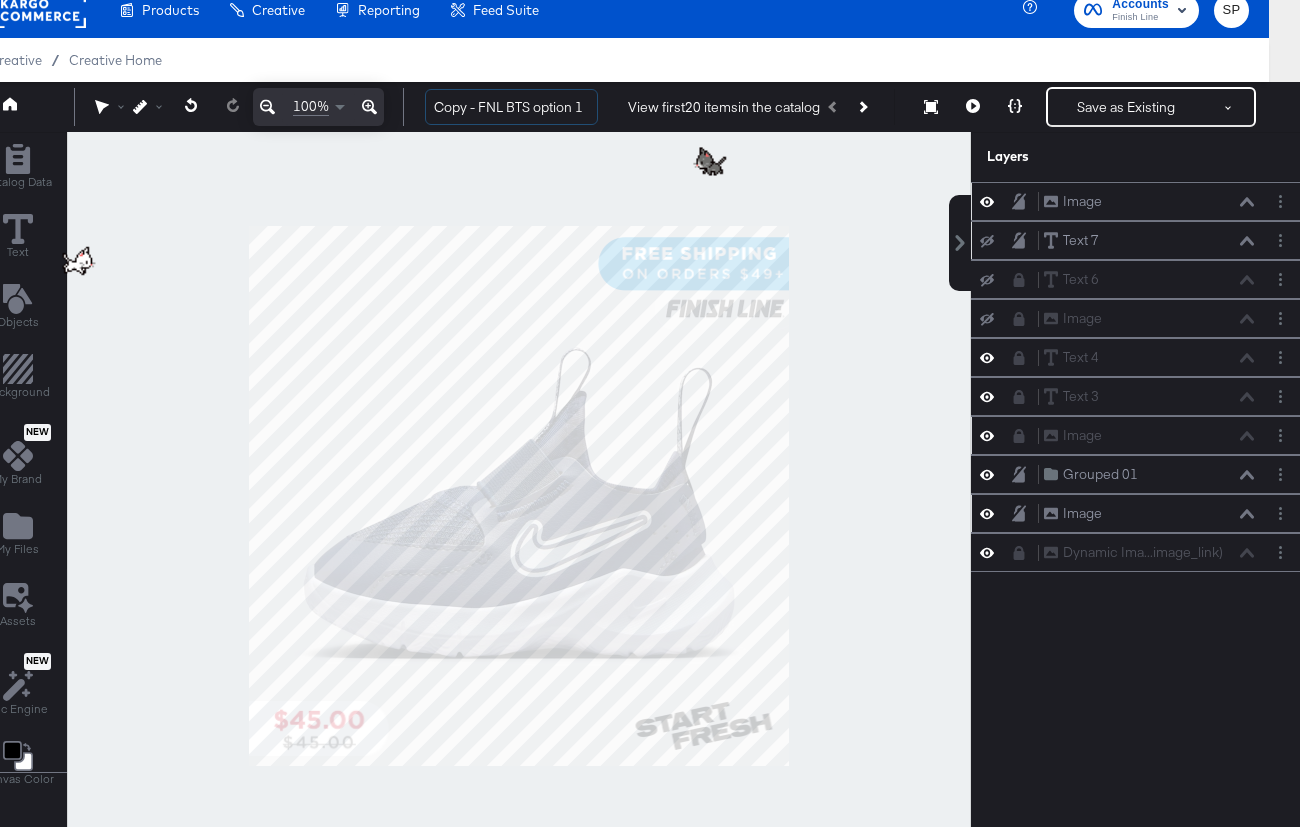 scroll, scrollTop: 0, scrollLeft: 2, axis: horizontal 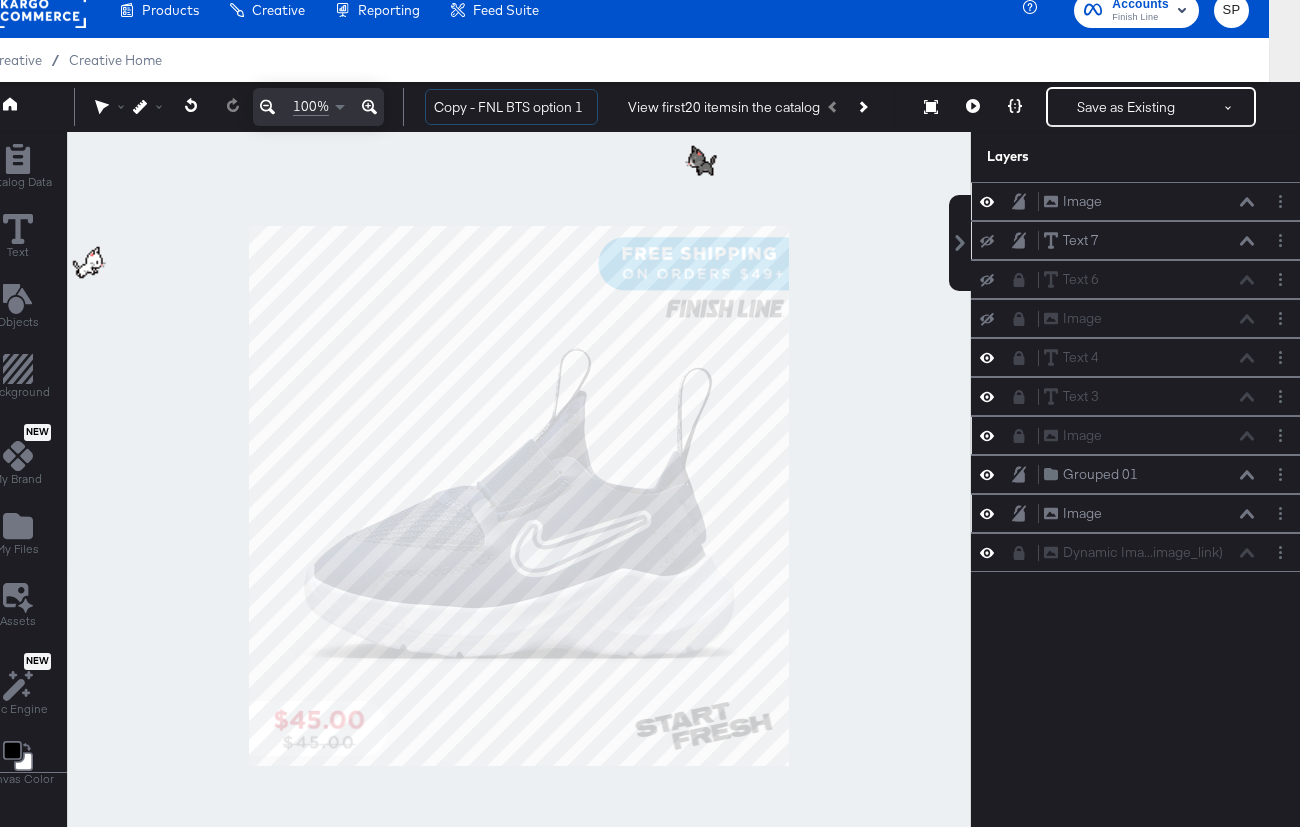 drag, startPoint x: 549, startPoint y: 107, endPoint x: 632, endPoint y: 107, distance: 83 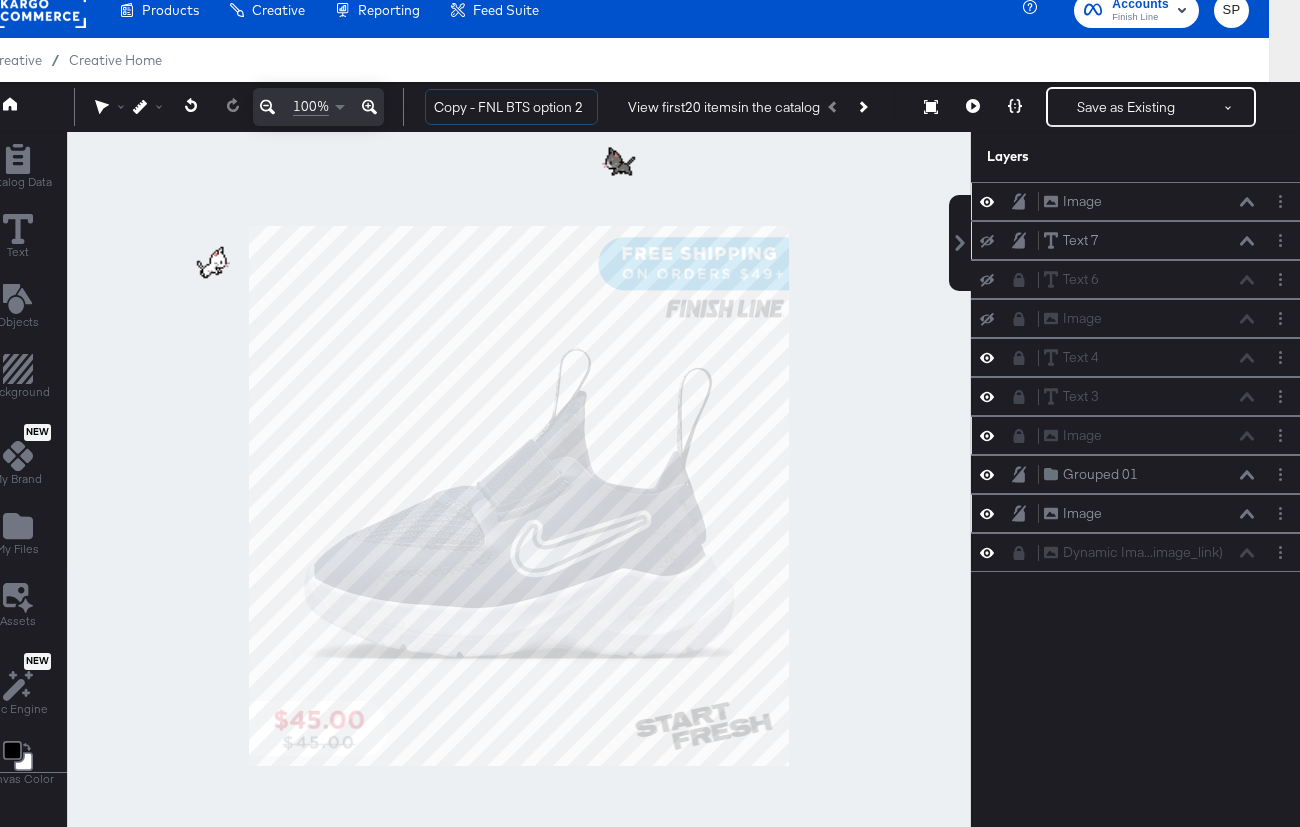 scroll, scrollTop: 0, scrollLeft: 0, axis: both 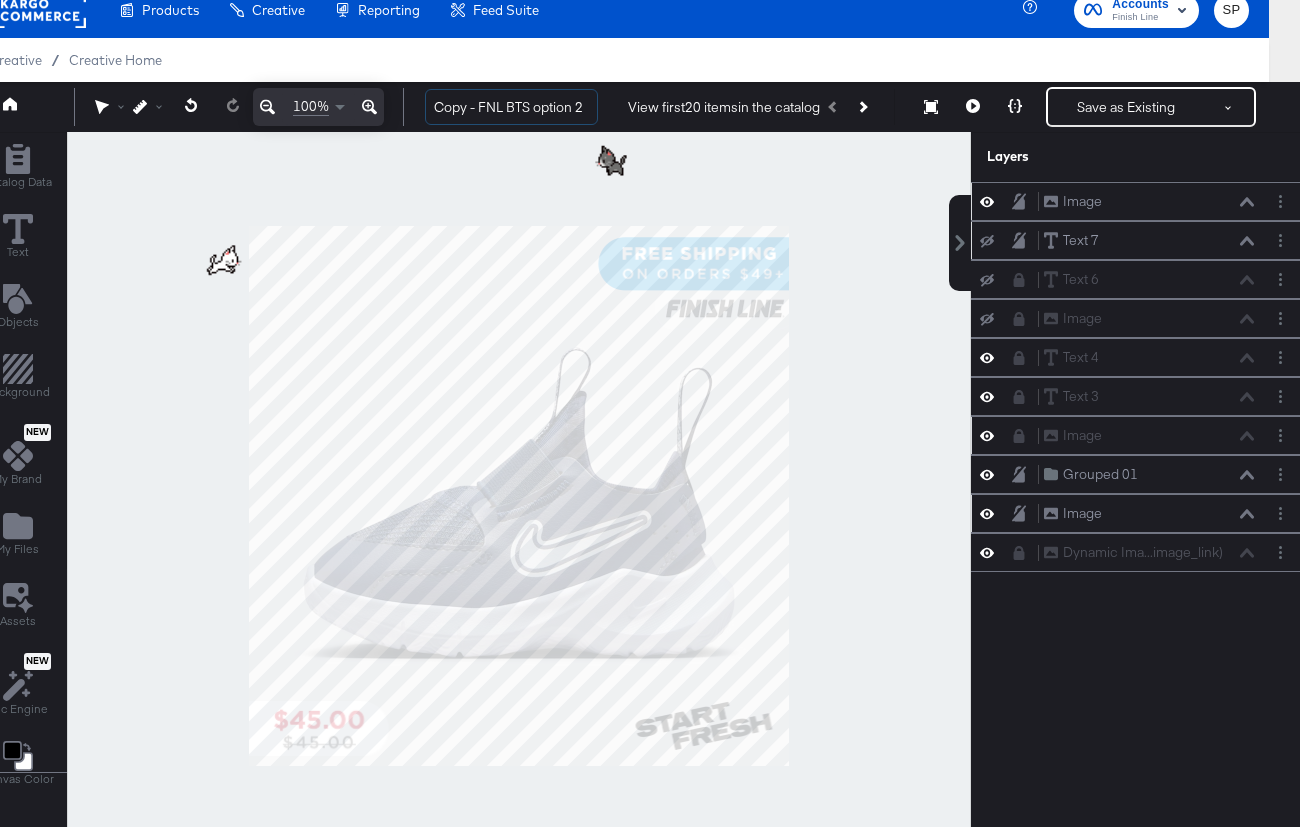 drag, startPoint x: 476, startPoint y: 108, endPoint x: 406, endPoint y: 99, distance: 70.5762 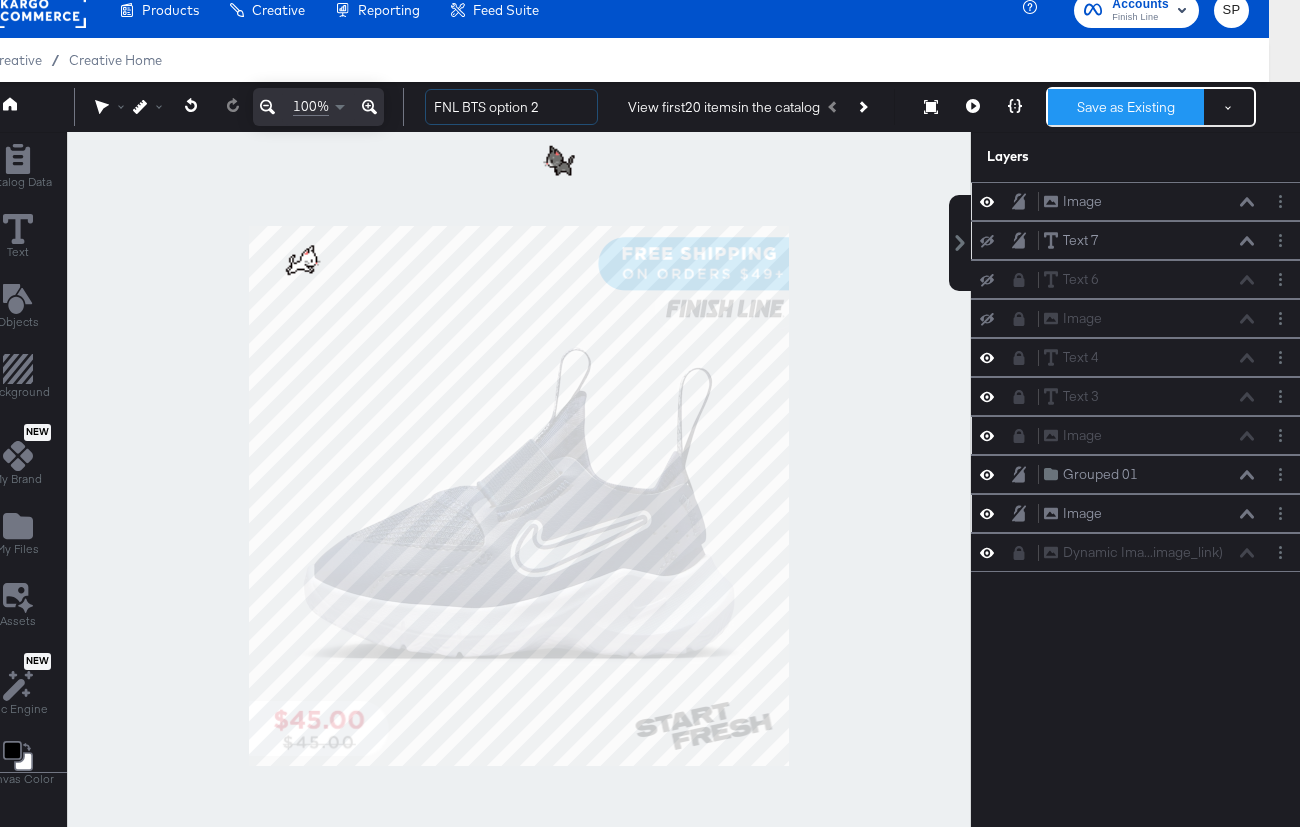 type on "FNL BTS option 2" 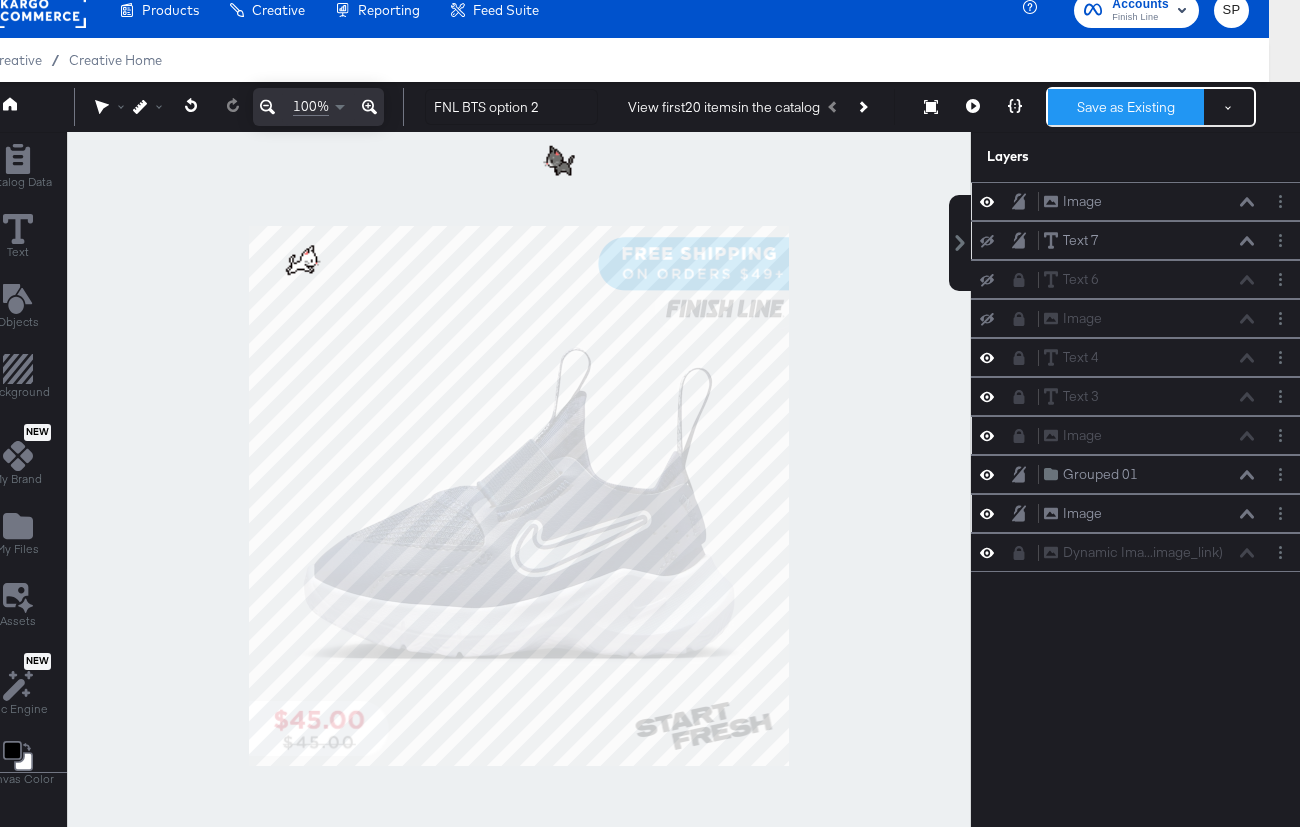 click on "Save as Existing" at bounding box center (1126, 107) 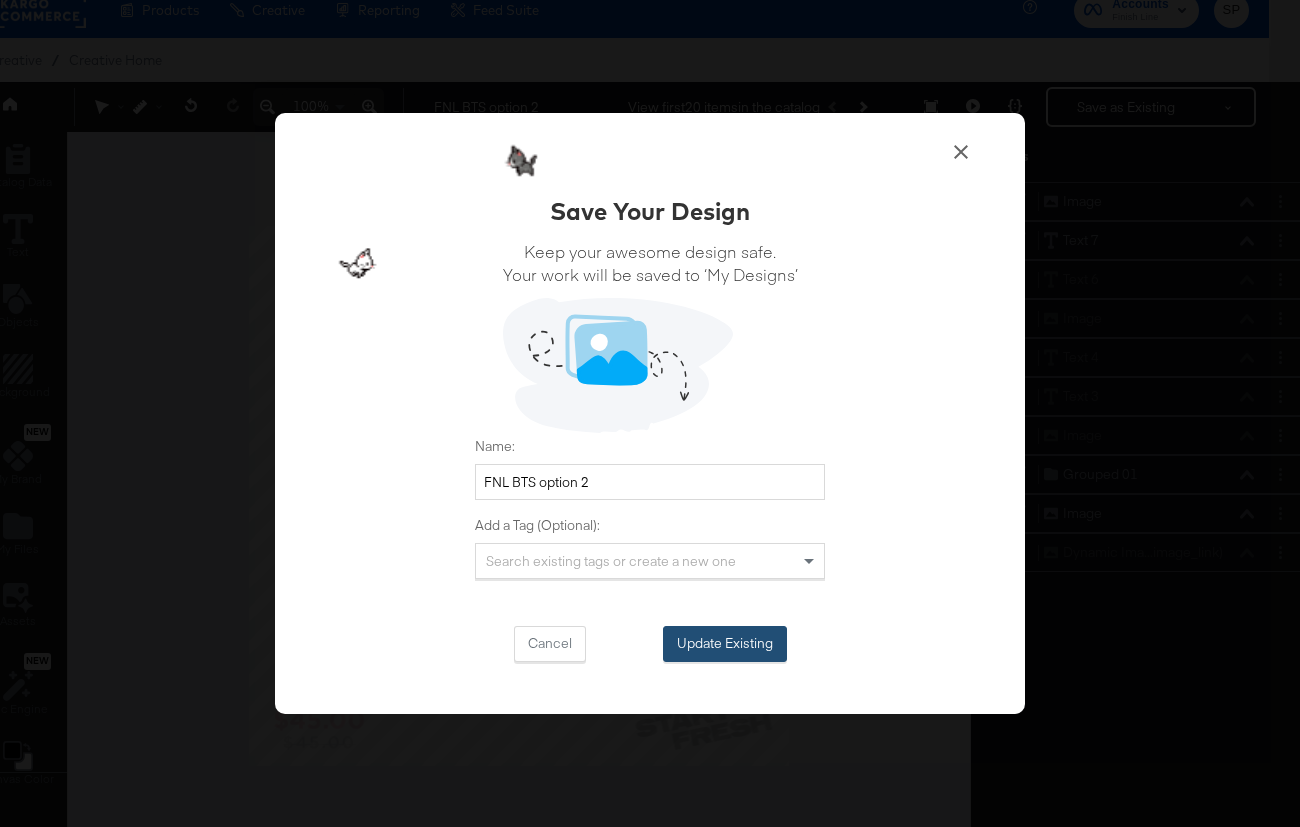 click on "Update Existing" at bounding box center [725, 644] 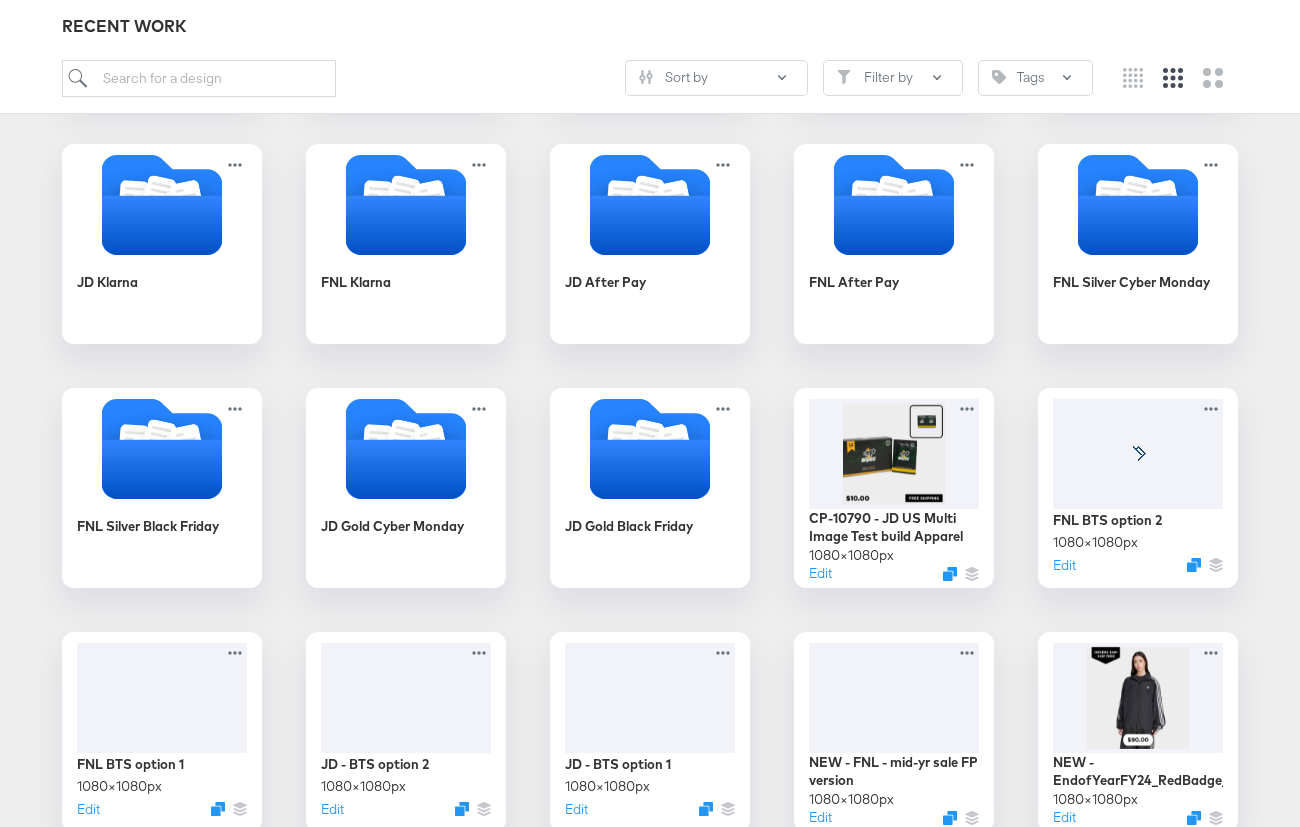scroll, scrollTop: 1638, scrollLeft: 0, axis: vertical 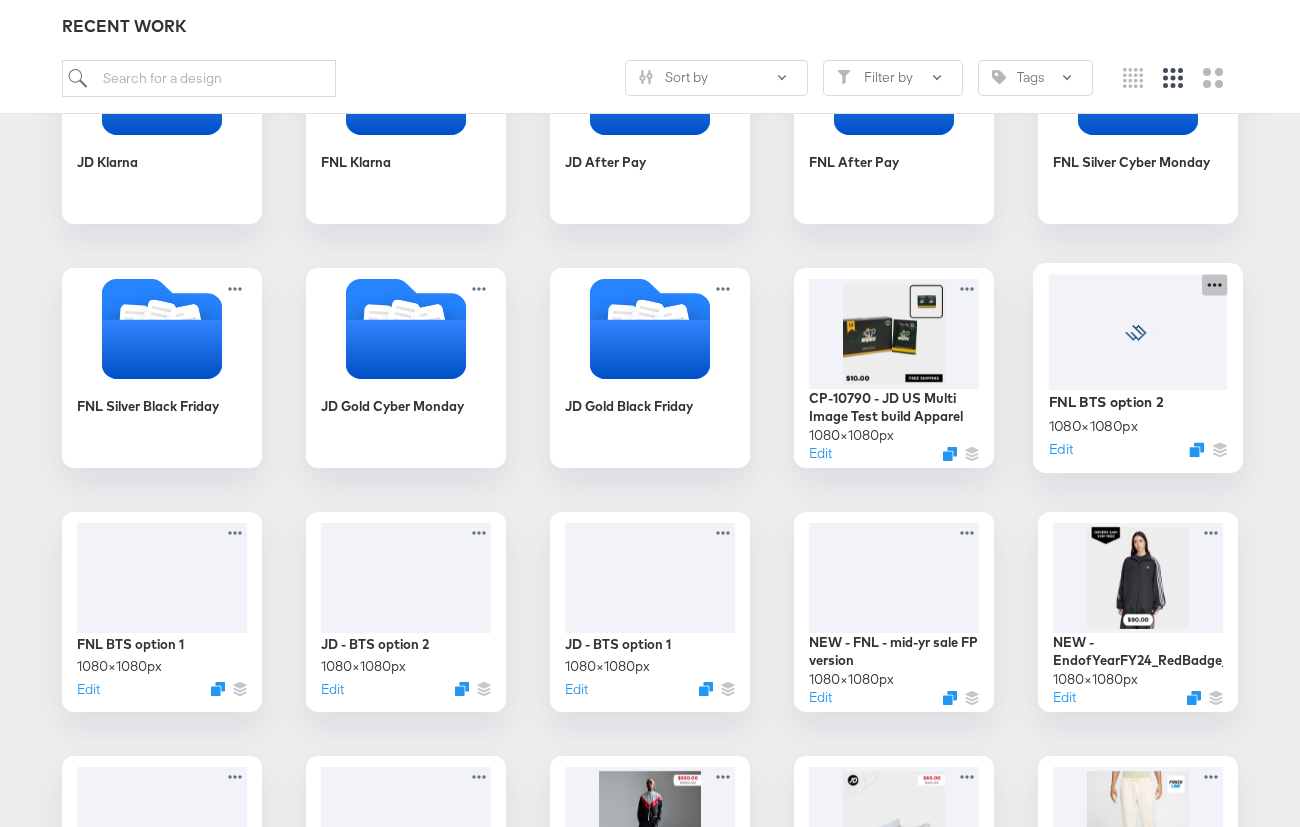 click 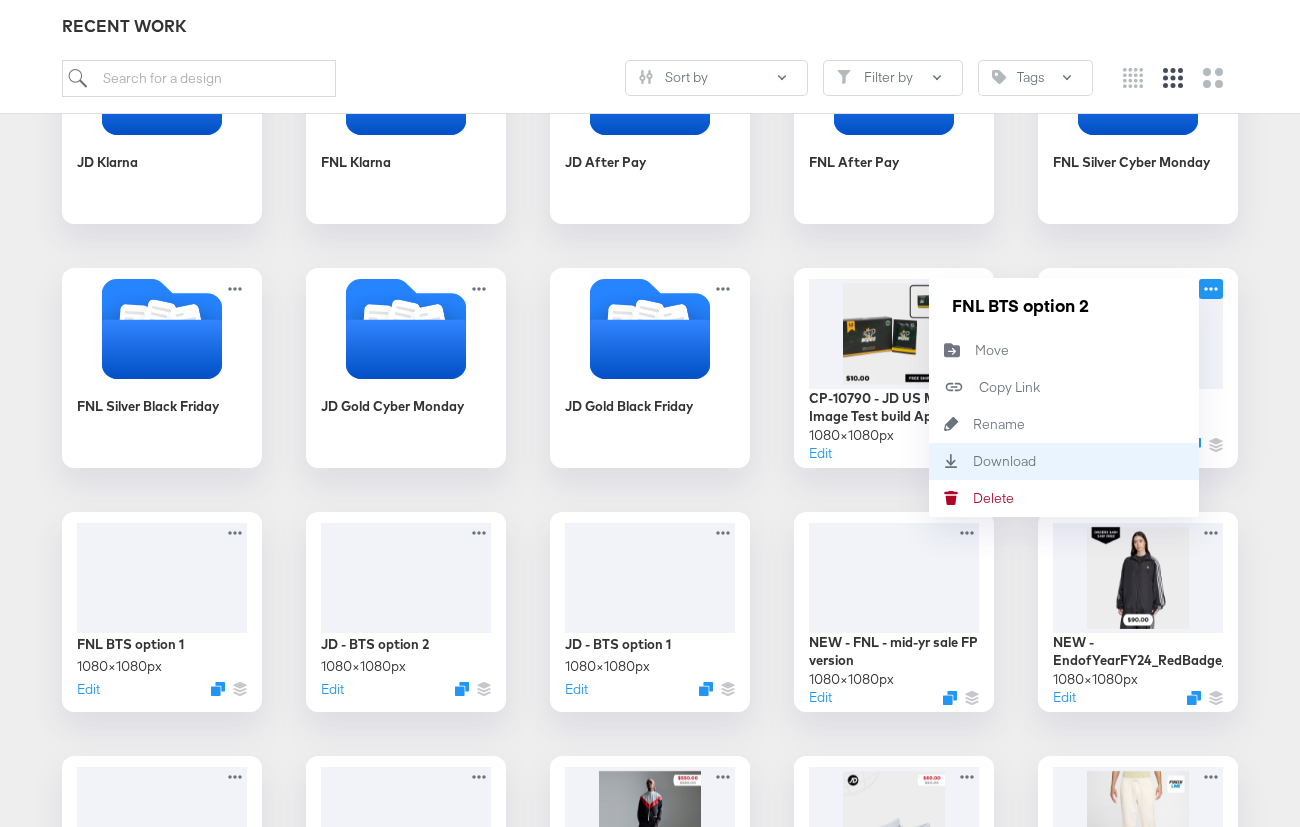click on "Download Download" at bounding box center (1064, 461) 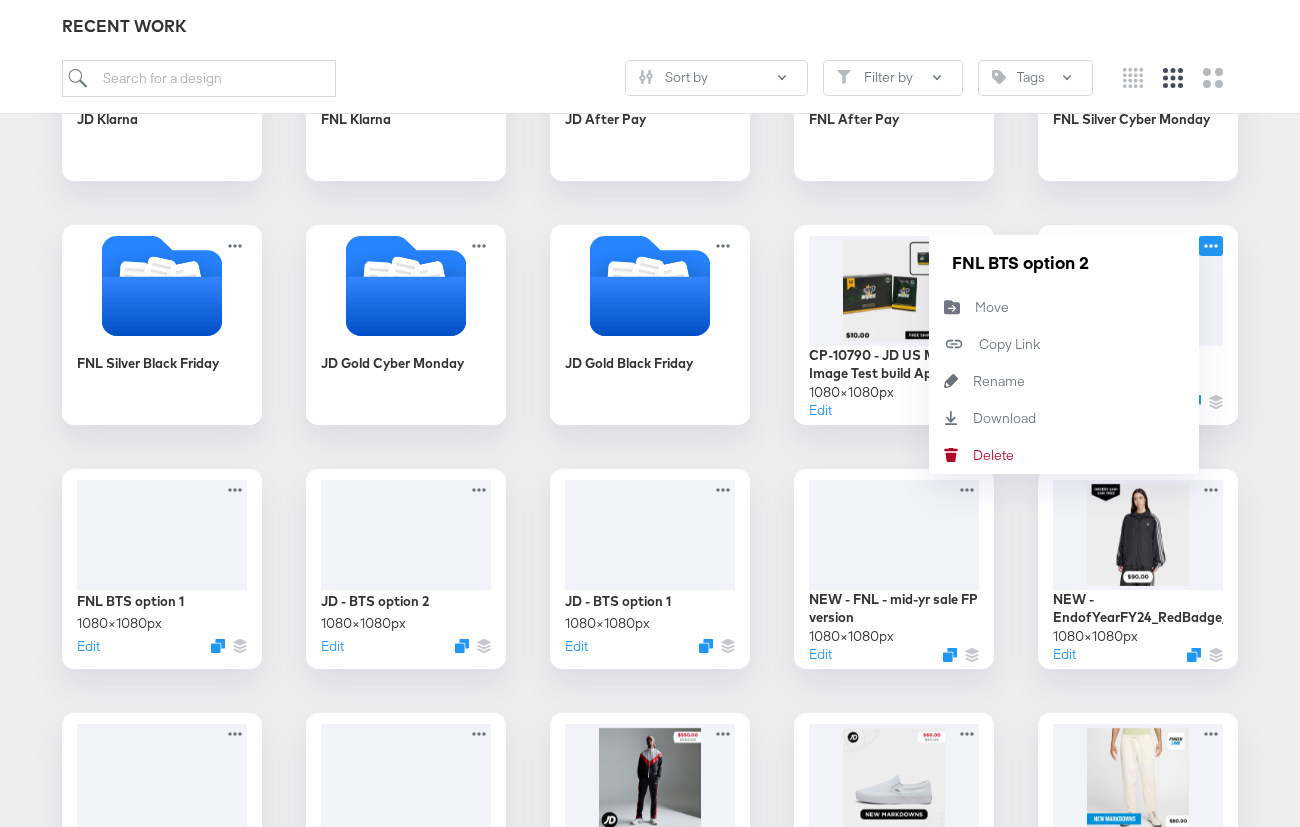 scroll, scrollTop: 1683, scrollLeft: 0, axis: vertical 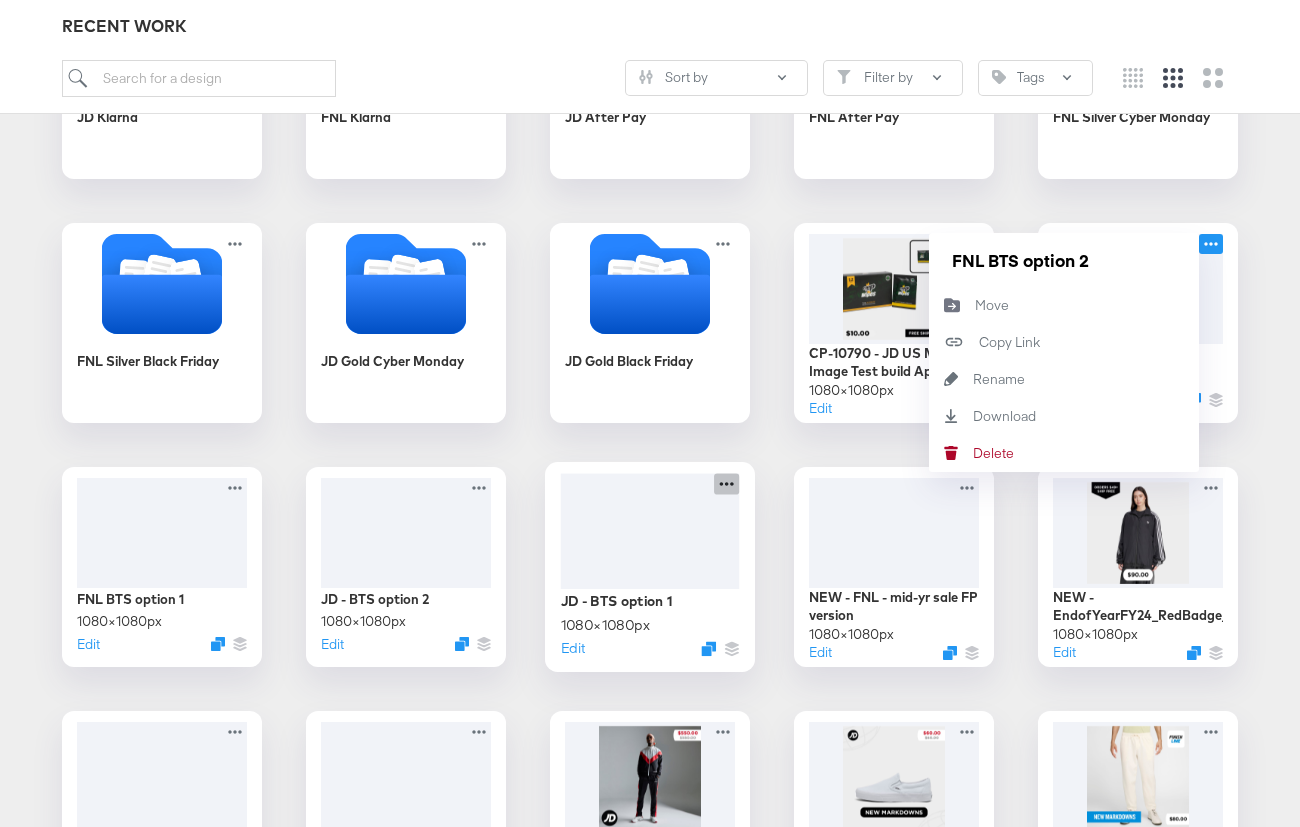 click 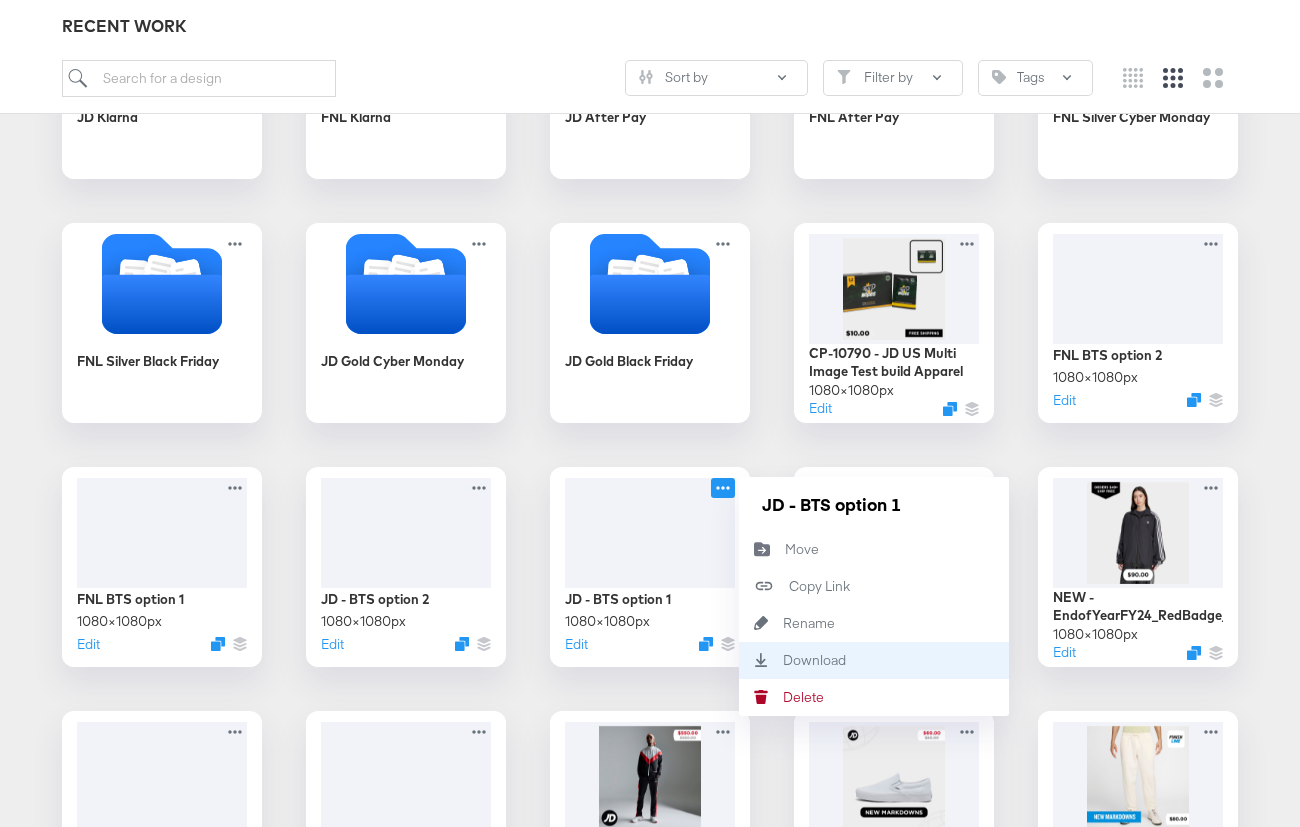 click on "Download Download" at bounding box center (783, 660) 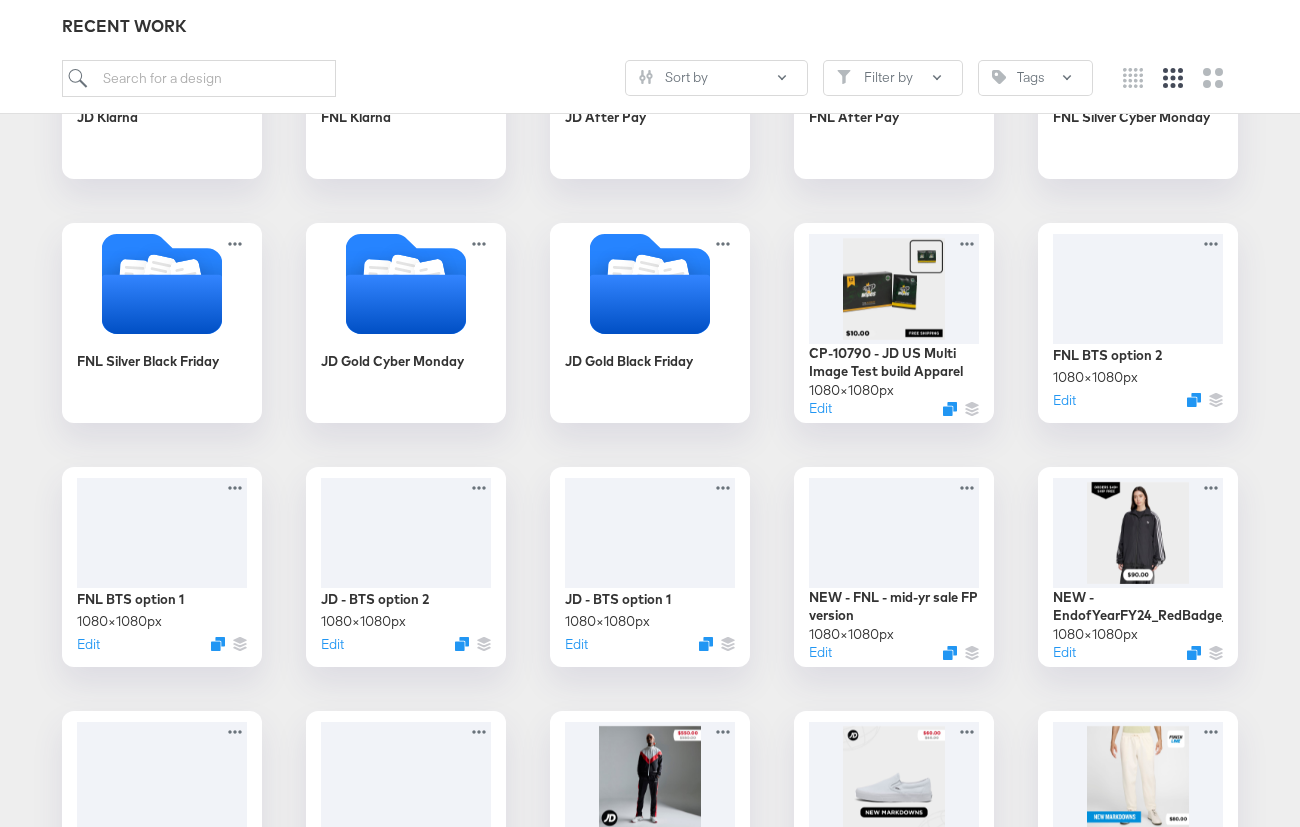 click on "07.01 - JD/FNL - New Markdowns CP9790-Horizontal Motion CPV CP9790-Vertical Motion CPV JD - BF/CM [YEAR] FNL - BF/CM [YEAR] Growthbrands / Co-Branding JD/FNL Free Shipping JD/FNL Download App FNL + Logo JD + Logo JD Logo Performance Test JD/Adidas Brand Overlay FNL/JD_[DATE] [DATE] LAST CHANCE FIREWORK JD [DATE] LAST CHANCE FIREWORK FNL [DATE] FNL Year End Sale SNOWFLAKE [DATE] JD Year End Sale SNOWFLAKE [DATE] FNL Year End Sale FIREWORK [DATE] JD Year End Sale FIREWORK [DATE]-[DATE] BOPIS + Gift Card (NO BADGE) [DATE] $[PRICE] Express Shipping [DATE] $[PRICE] Rush Shipping [DATE] Free + Extended Upgraded Shipping  [DATE] Free Standard Shipping Afterpay Installment  JD Klarna FNL Klarna JD After Pay FNL After Pay FNL Silver Cyber Monday FNL Silver Black Friday JD Gold Cyber Monday JD Gold Black Friday CP-10790 - JD US Multi Image Test build Apparel [DIMENSIONS] Edit FNL BTS option 2 [DIMENSIONS] Edit FNL BTS option 1 [DIMENSIONS] Edit JD - BTS option 2 [DIMENSIONS] Edit JD - BTS option 1  [DIMENSIONS]  px" at bounding box center [650, 79] 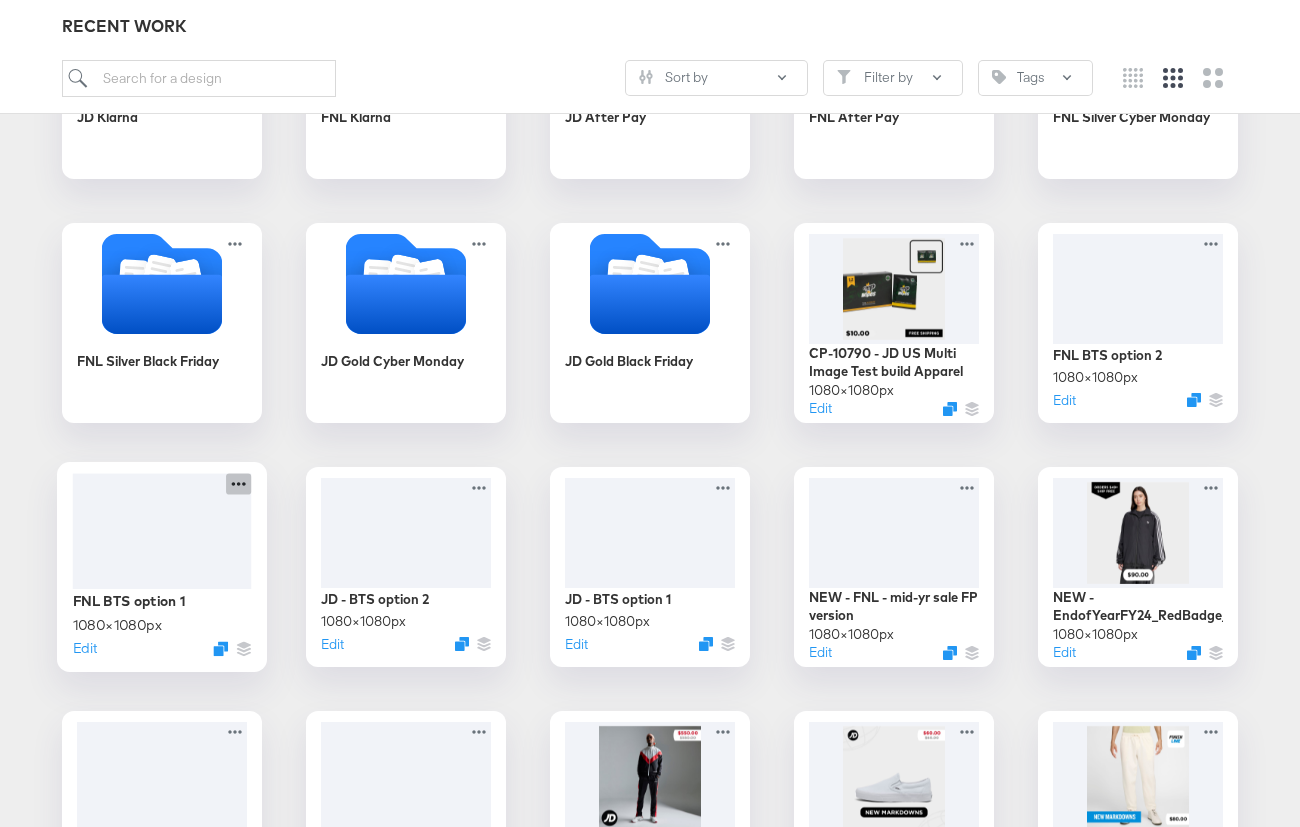 click 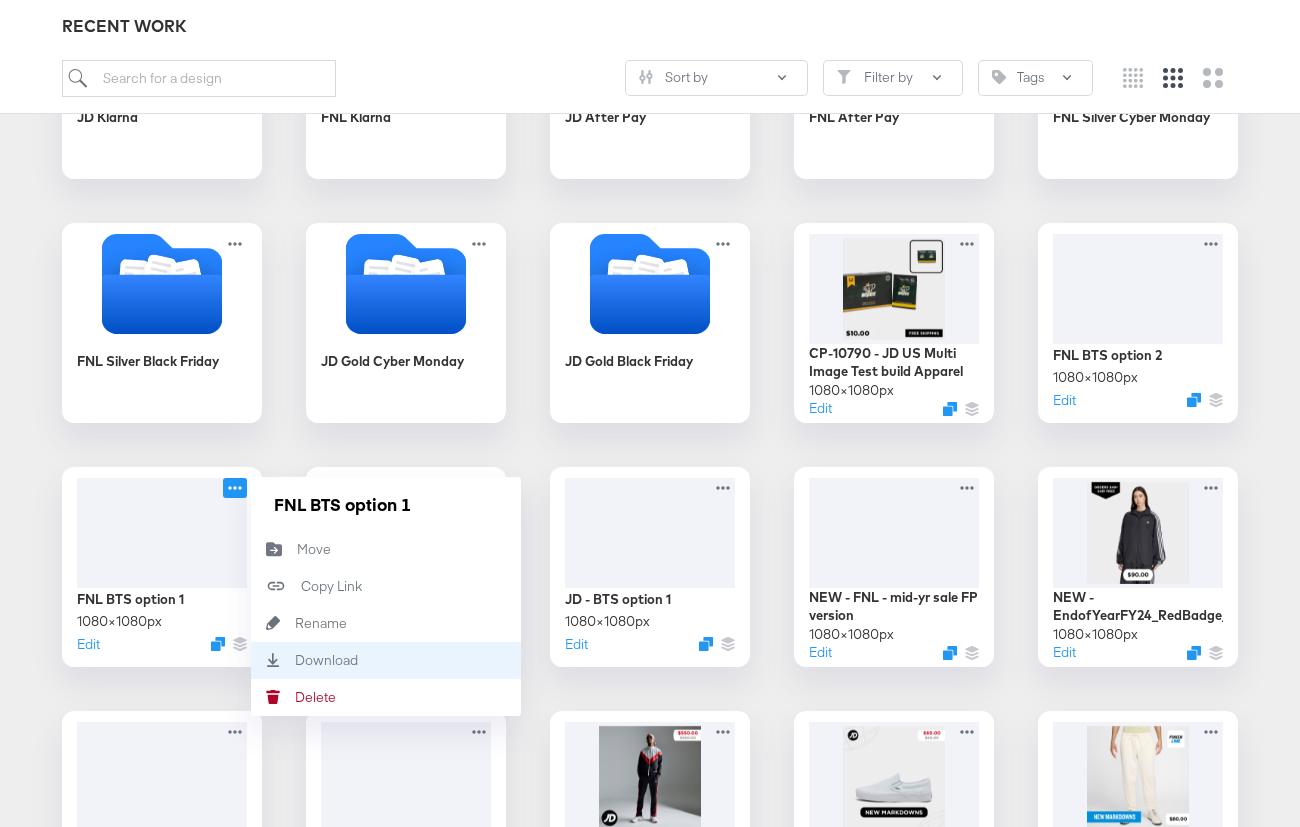 click 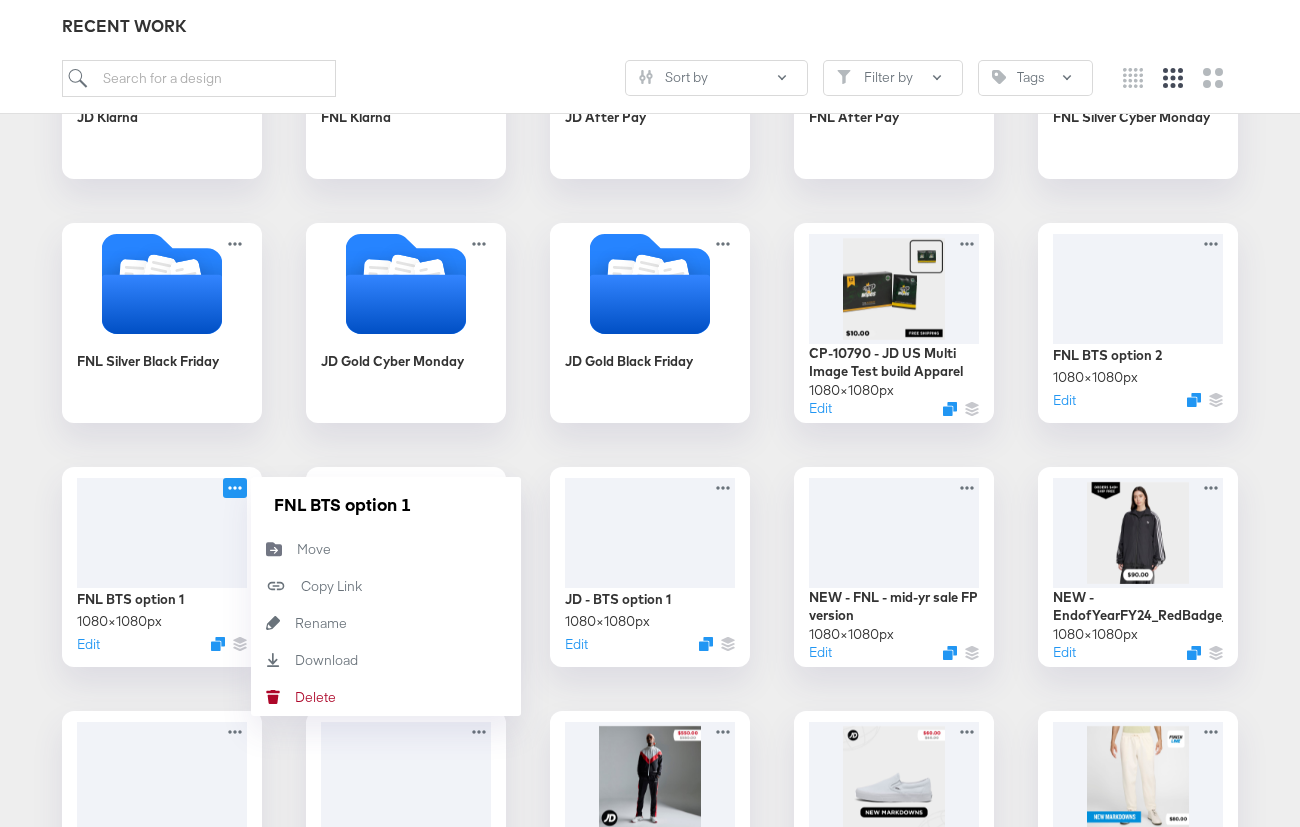 click on "07.01 - JD/FNL - New Markdowns CP9790-Horizontal Motion CPV CP9790-Vertical Motion CPV JD - BF/CM [YEAR] FNL - BF/CM [YEAR] Growthbrands / Co-Branding JD/FNL Free Shipping JD/FNL Download App FNL + Logo JD + Logo JD Logo Performance Test JD/Adidas Brand Overlay FNL/JD_[DATE] [DATE] LAST CHANCE FIREWORK JD [DATE] LAST CHANCE FIREWORK FNL [DATE] FNL Year End Sale SNOWFLAKE [DATE] JD Year End Sale SNOWFLAKE [DATE] FNL Year End Sale FIREWORK [DATE] JD Year End Sale FIREWORK [DATE]-[DATE] BOPIS + Gift Card (NO BADGE) [DATE] $[PRICE] Express Shipping [DATE] $[PRICE] Rush Shipping [DATE] Free + Extended Upgraded Shipping  [DATE] Free Standard Shipping Afterpay Installment  JD Klarna FNL Klarna JD After Pay FNL After Pay FNL Silver Cyber Monday FNL Silver Black Friday JD Gold Cyber Monday JD Gold Black Friday CP-10790 - JD US Multi Image Test build Apparel [DIMENSIONS] Edit FNL BTS option 2 [DIMENSIONS] Edit FNL BTS option 1 [DIMENSIONS] Edit FNL BTS option 1 Move Move Copy Link Copied! Rename Rename Download Download Delete" at bounding box center (650, 79) 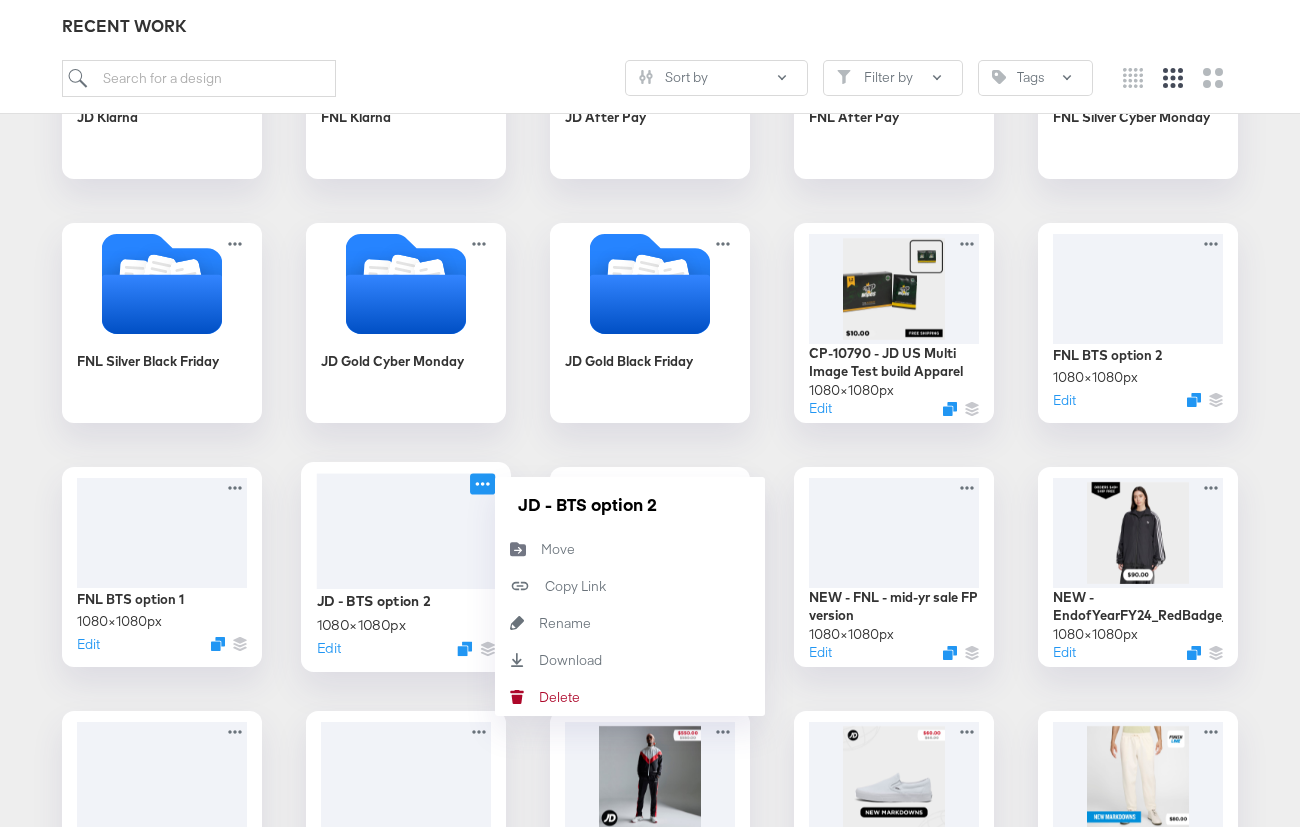 click 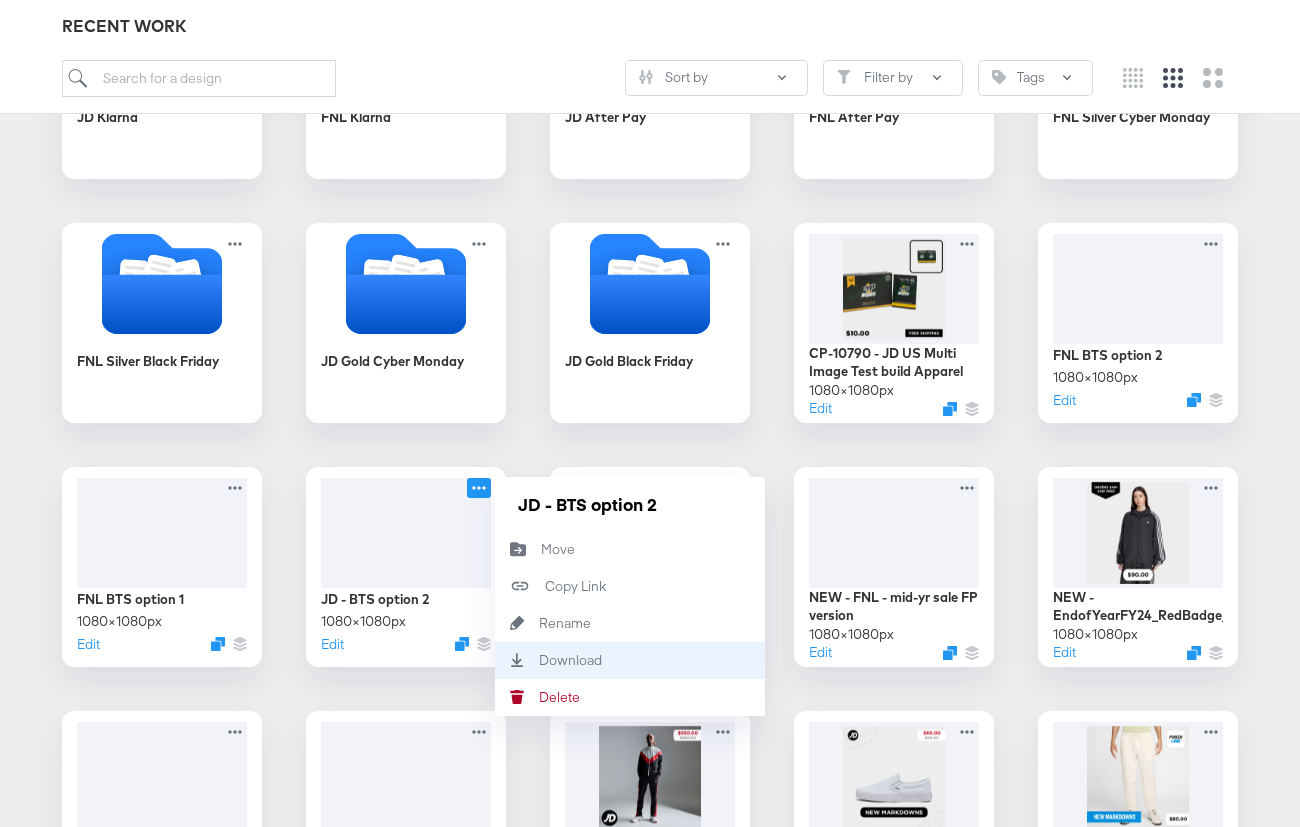 click on "Download Download" at bounding box center [539, 660] 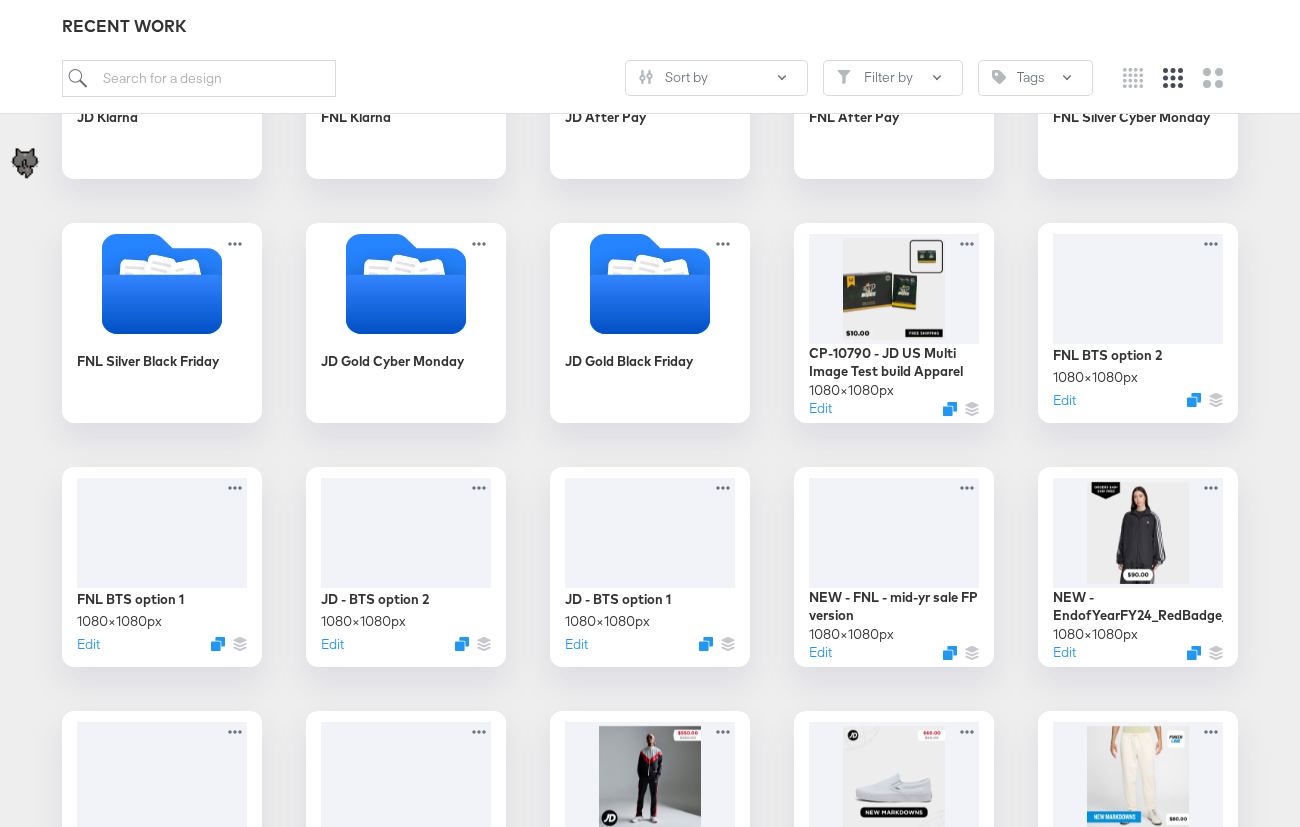 click on "07.01 - JD/FNL - New Markdowns CP9790-Horizontal Motion CPV CP9790-Vertical Motion CPV JD - BF/CM [YEAR] FNL - BF/CM [YEAR] Growthbrands / Co-Branding JD/FNL Free Shipping JD/FNL Download App FNL + Logo JD + Logo JD Logo Performance Test JD/Adidas Brand Overlay FNL/JD_[DATE] [DATE] LAST CHANCE FIREWORK JD [DATE] LAST CHANCE FIREWORK FNL [DATE] FNL Year End Sale SNOWFLAKE [DATE] JD Year End Sale SNOWFLAKE [DATE] FNL Year End Sale FIREWORK [DATE] JD Year End Sale FIREWORK [DATE]-[DATE] BOPIS + Gift Card (NO BADGE) [DATE] $[PRICE] Express Shipping [DATE] $[PRICE] Rush Shipping [DATE] Free + Extended Upgraded Shipping  [DATE] Free Standard Shipping Afterpay Installment  JD Klarna FNL Klarna JD After Pay FNL After Pay FNL Silver Cyber Monday FNL Silver Black Friday JD Gold Cyber Monday JD Gold Black Friday CP-10790 - JD US Multi Image Test build Apparel [DIMENSIONS] Edit FNL BTS option 2 [DIMENSIONS] Edit FNL BTS option 1 [DIMENSIONS] Edit JD - BTS option 2 [DIMENSIONS] Edit JD - BTS option 1  [DIMENSIONS]  px" at bounding box center (650, 79) 